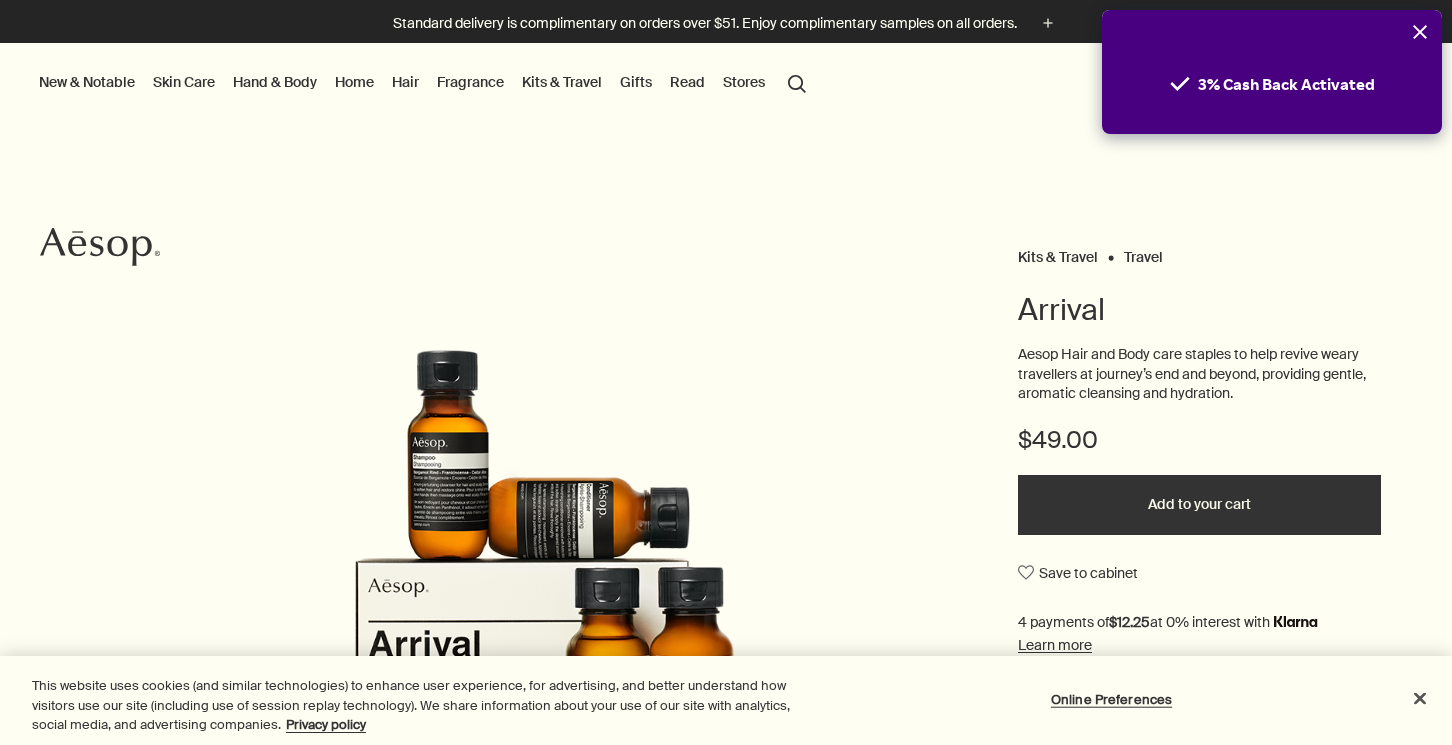 scroll, scrollTop: 0, scrollLeft: 0, axis: both 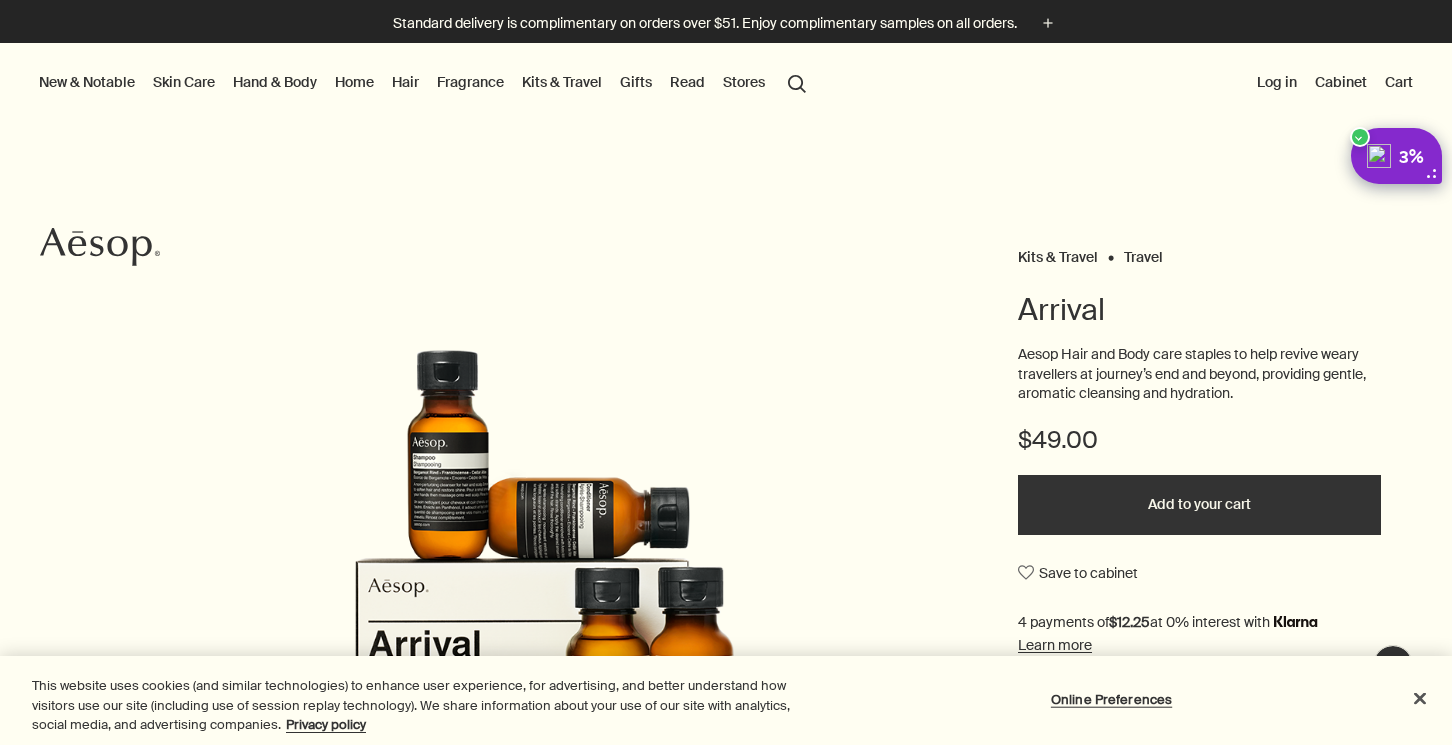 click on "search Search" at bounding box center (797, 82) 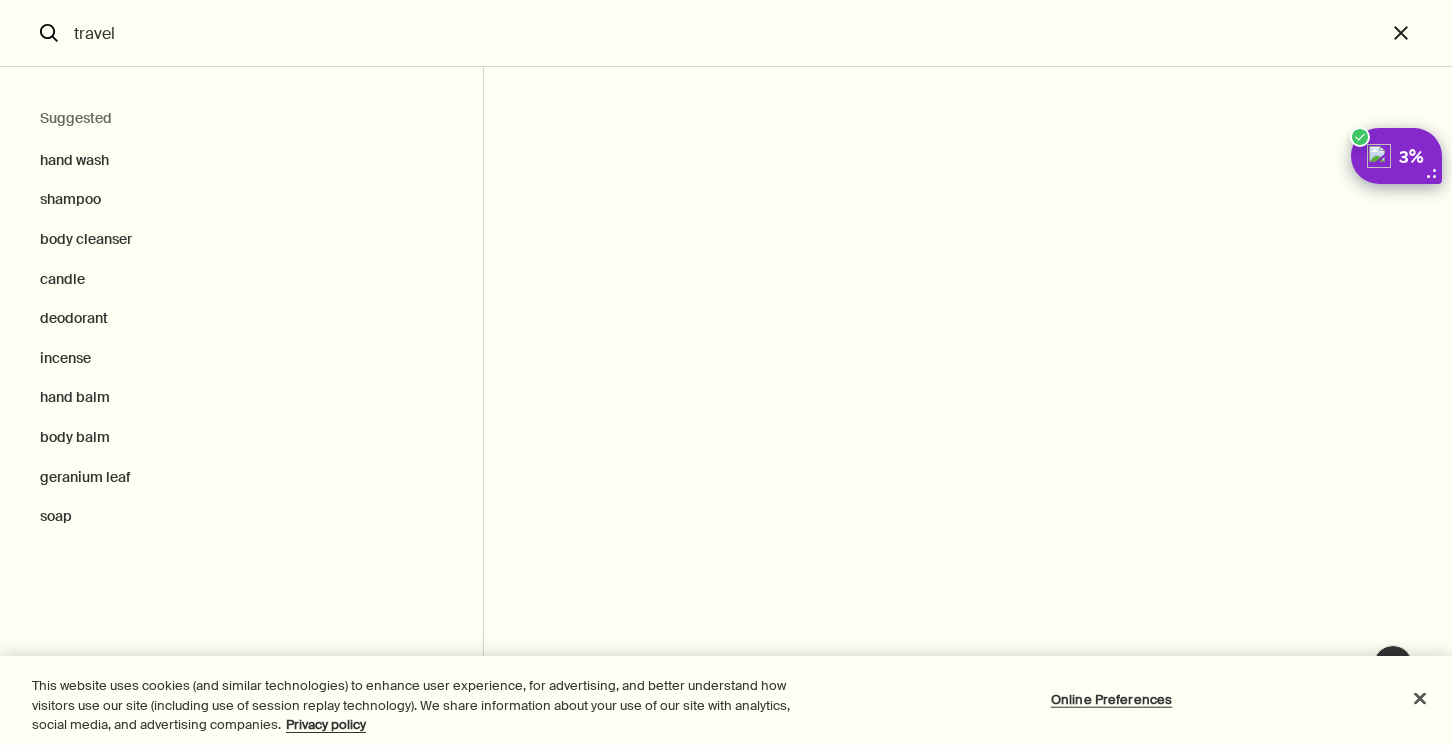 type on "travel" 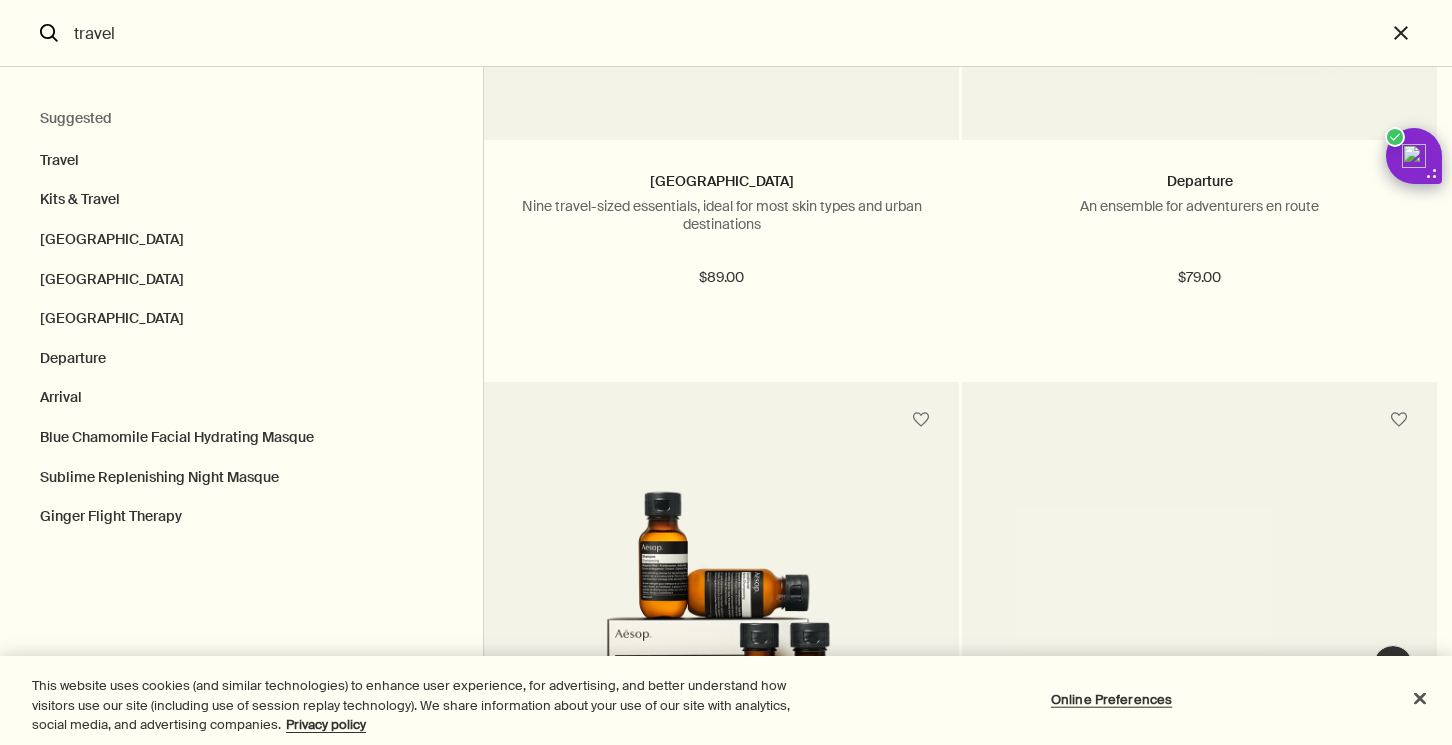scroll, scrollTop: 796, scrollLeft: 0, axis: vertical 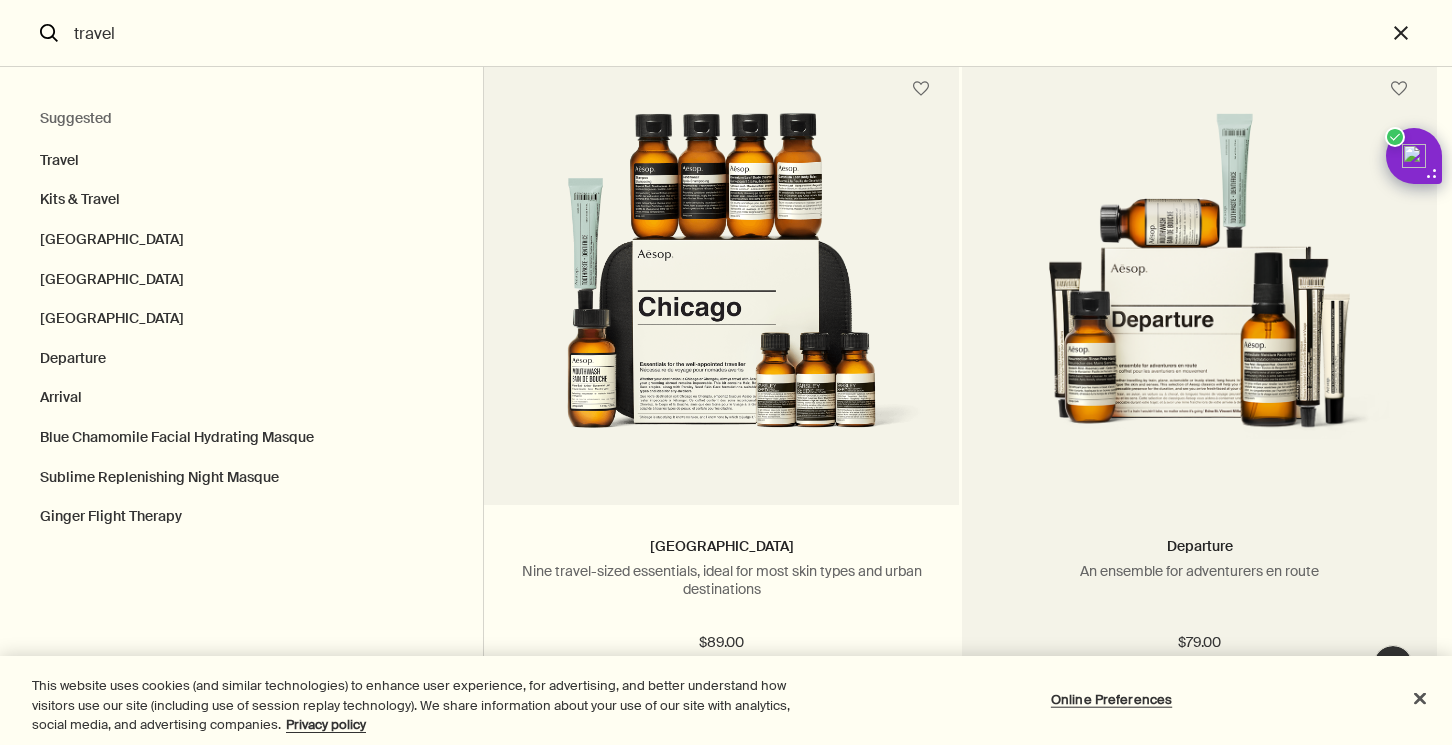 click at bounding box center (1199, 293) 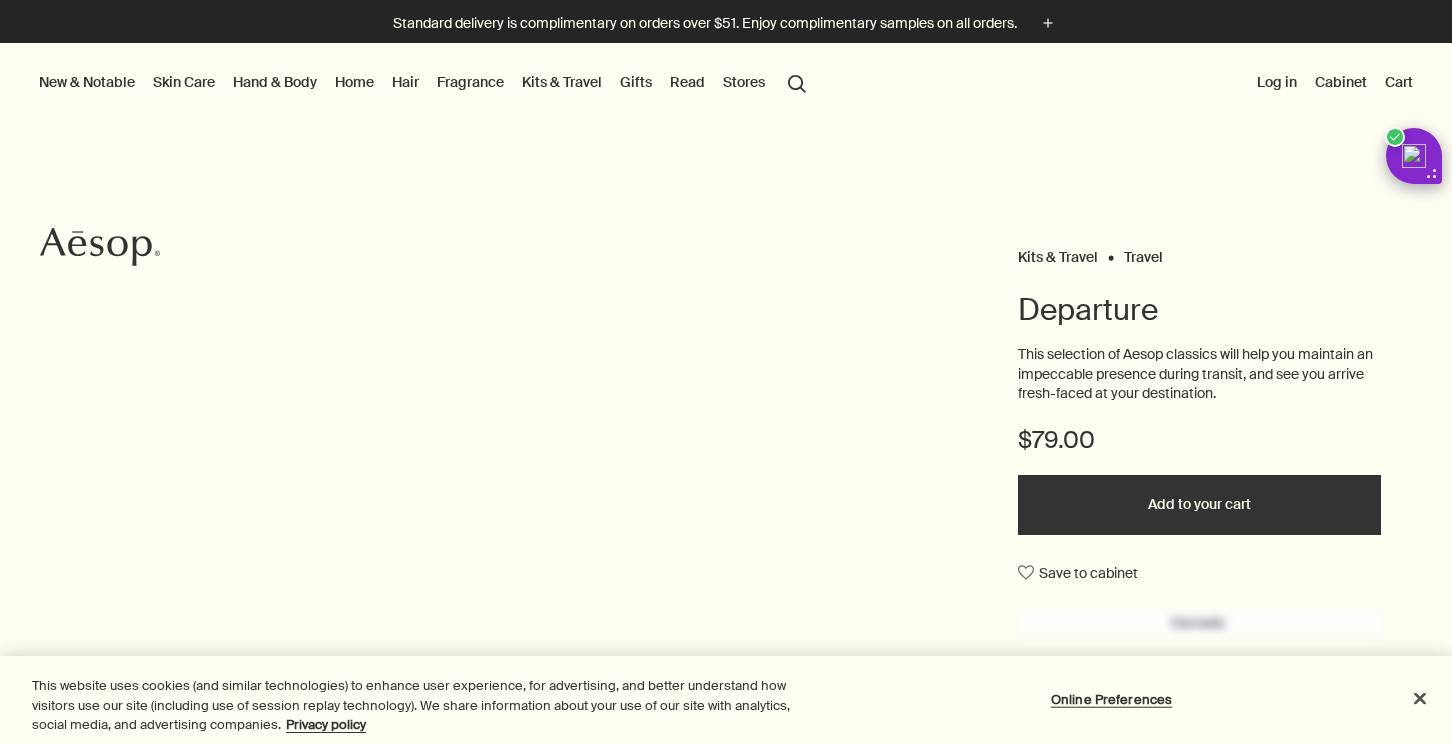scroll, scrollTop: 0, scrollLeft: 0, axis: both 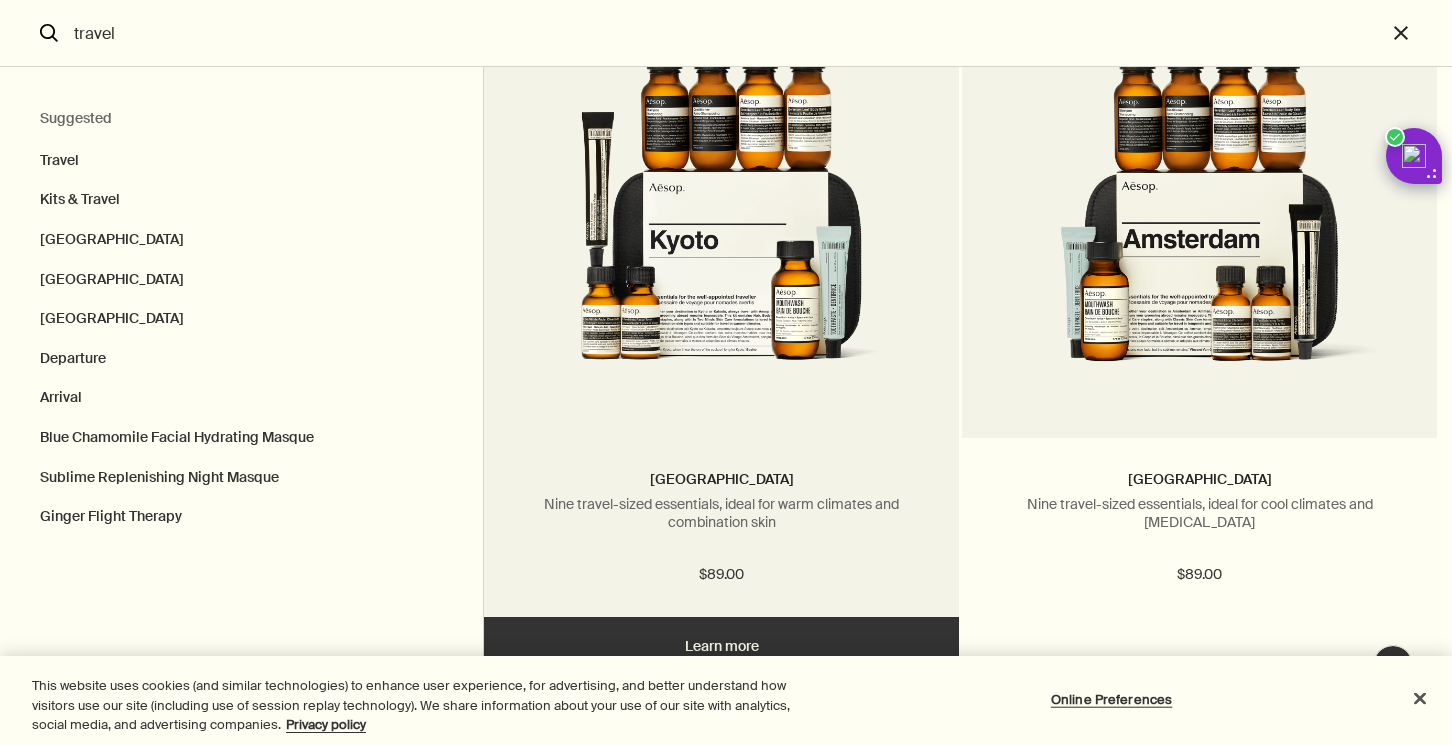 click at bounding box center [721, 226] 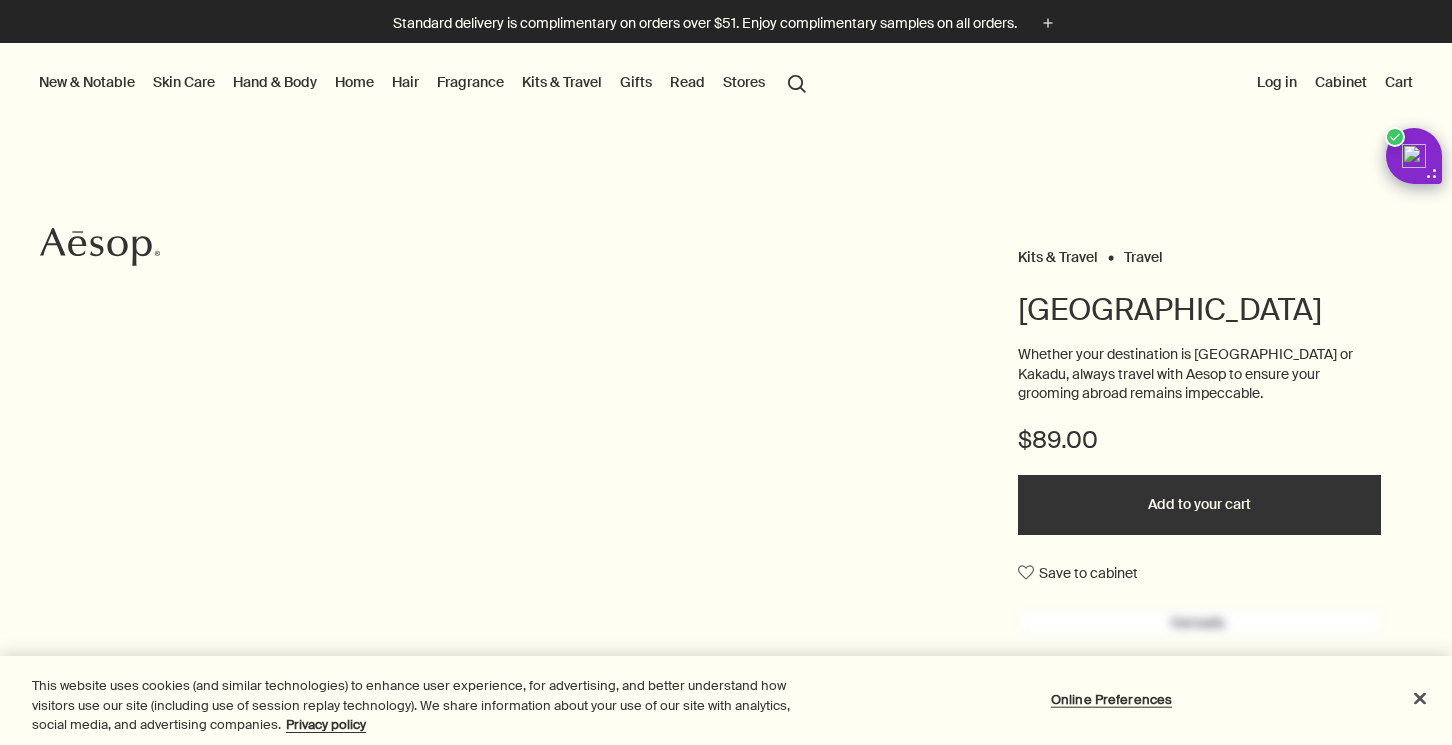 scroll, scrollTop: 0, scrollLeft: 0, axis: both 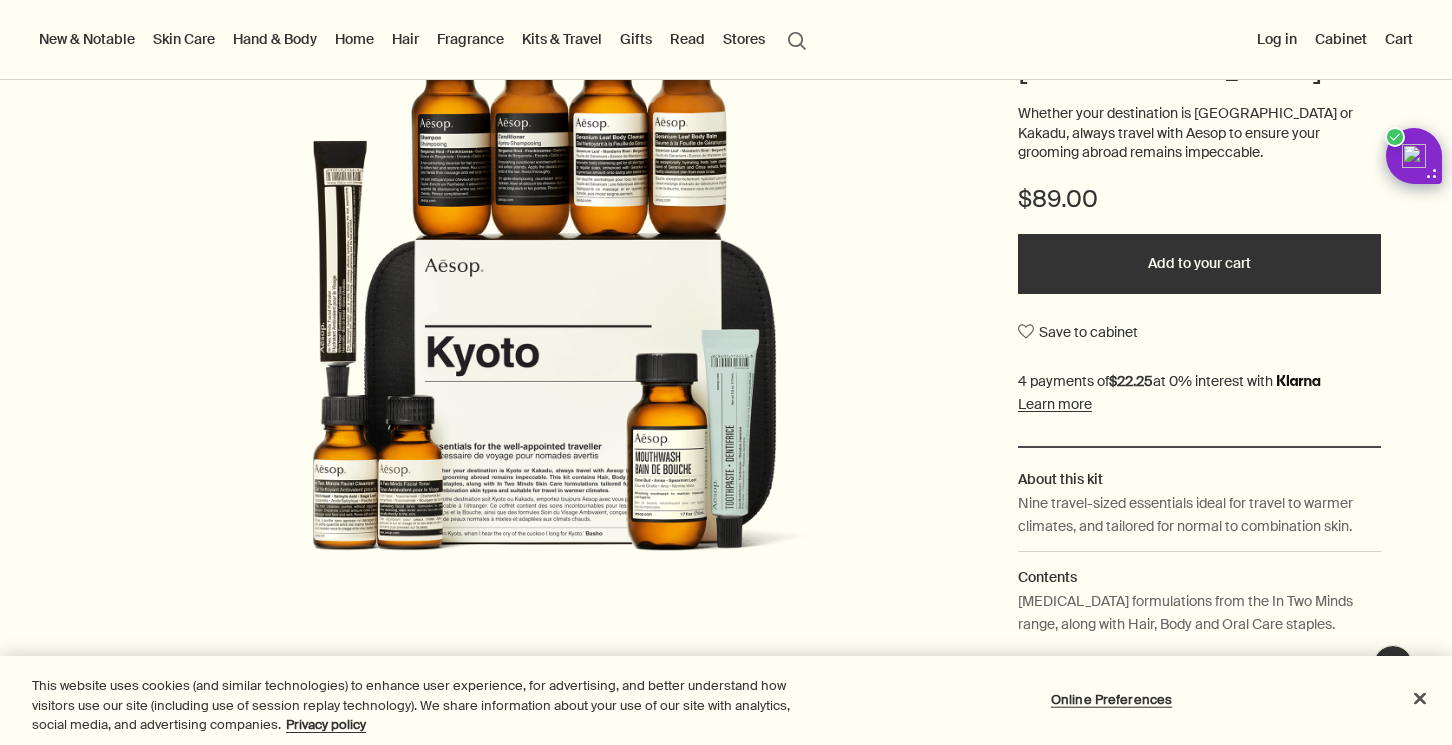 click on "Add to your cart" at bounding box center (1199, 264) 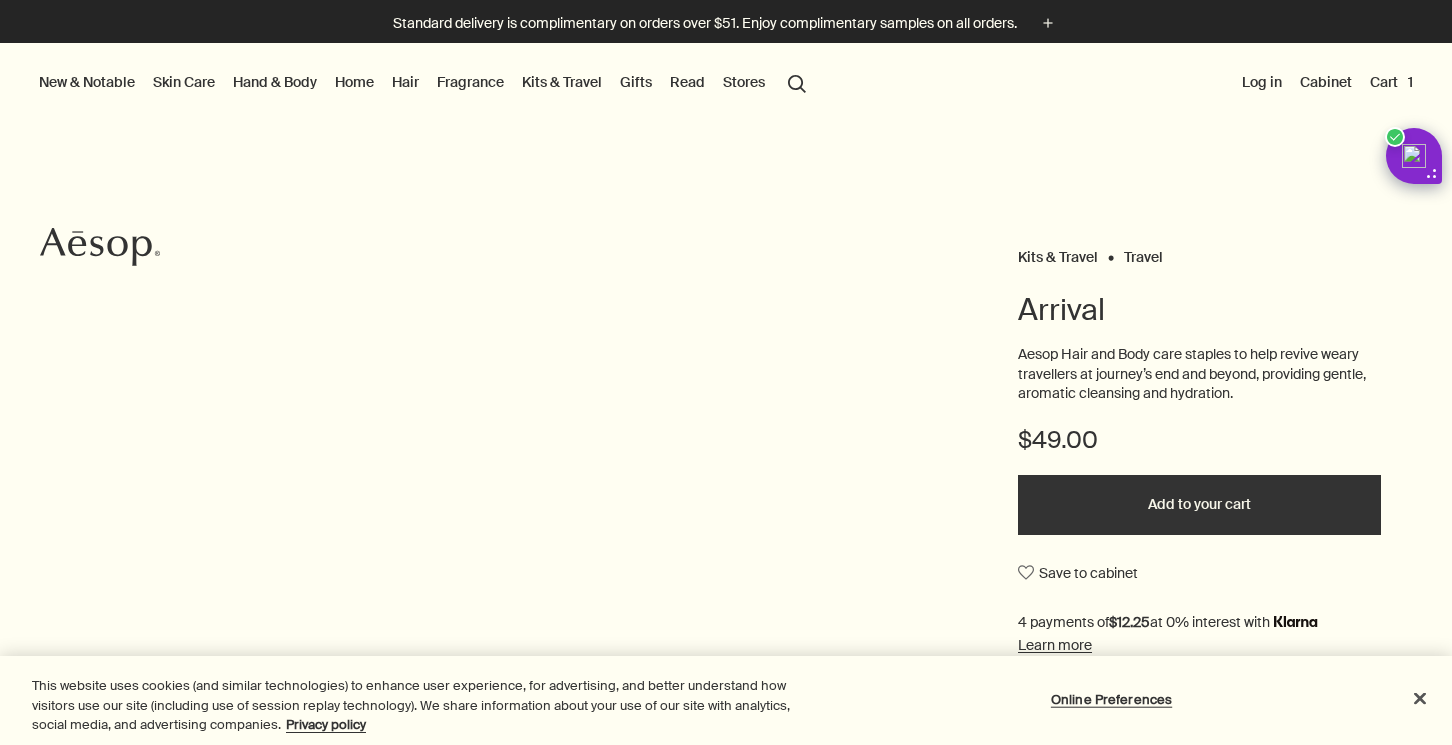 scroll, scrollTop: 0, scrollLeft: 0, axis: both 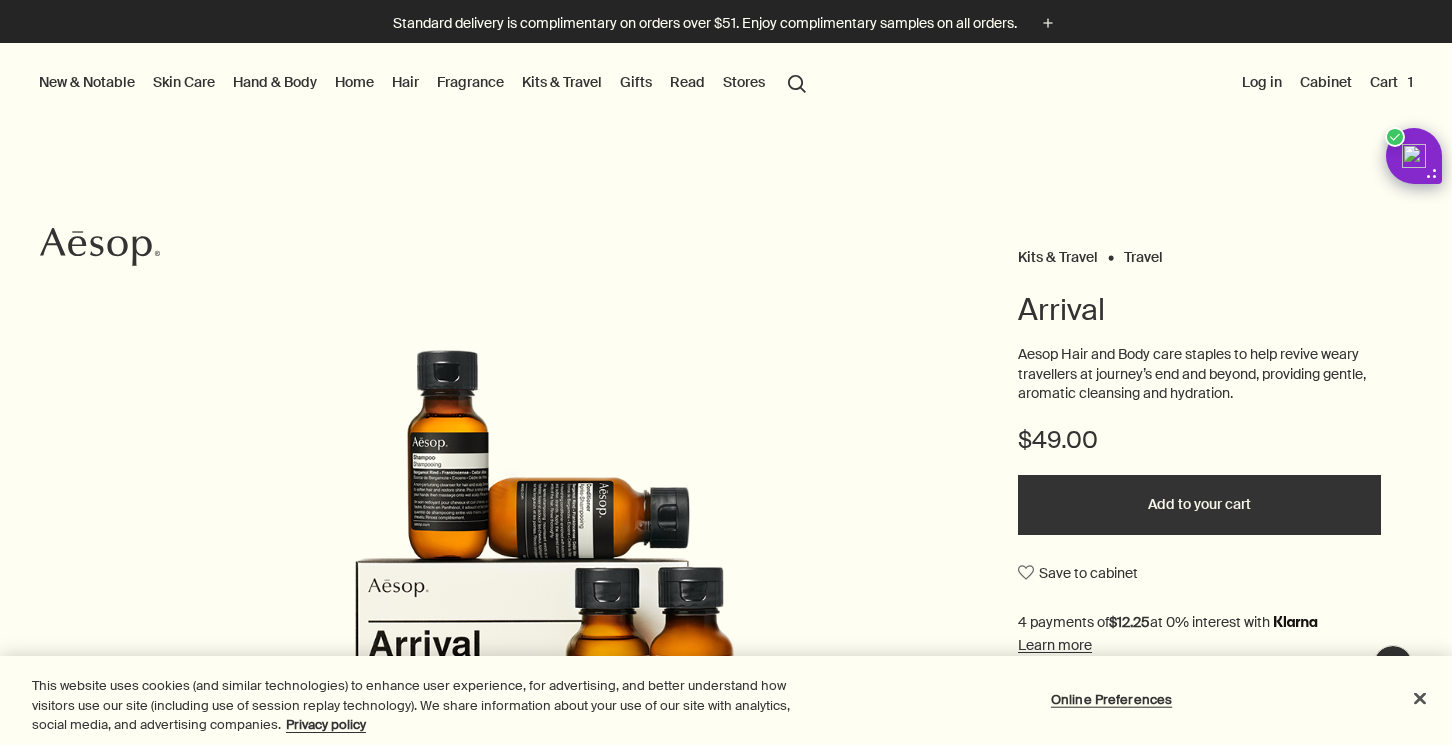 click on "search Search" at bounding box center [797, 82] 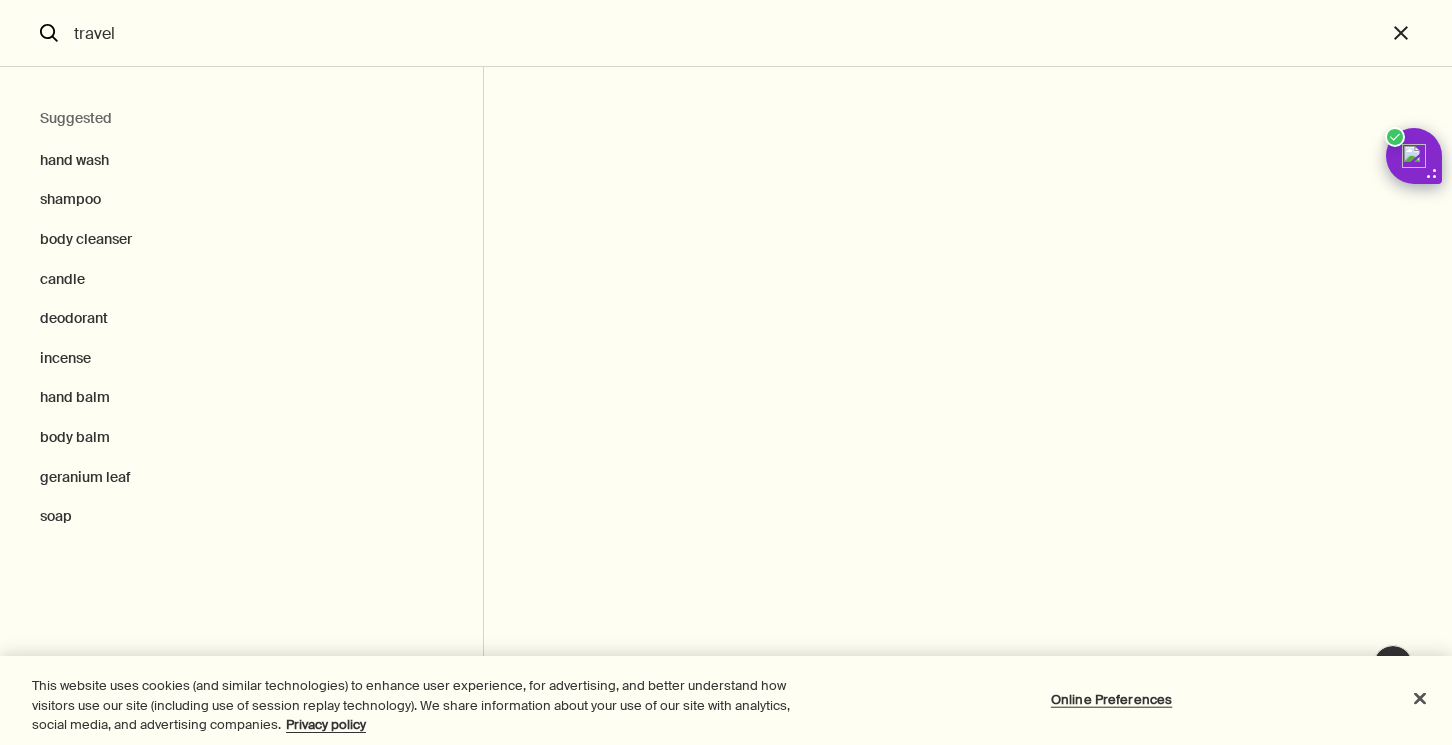 type on "travel" 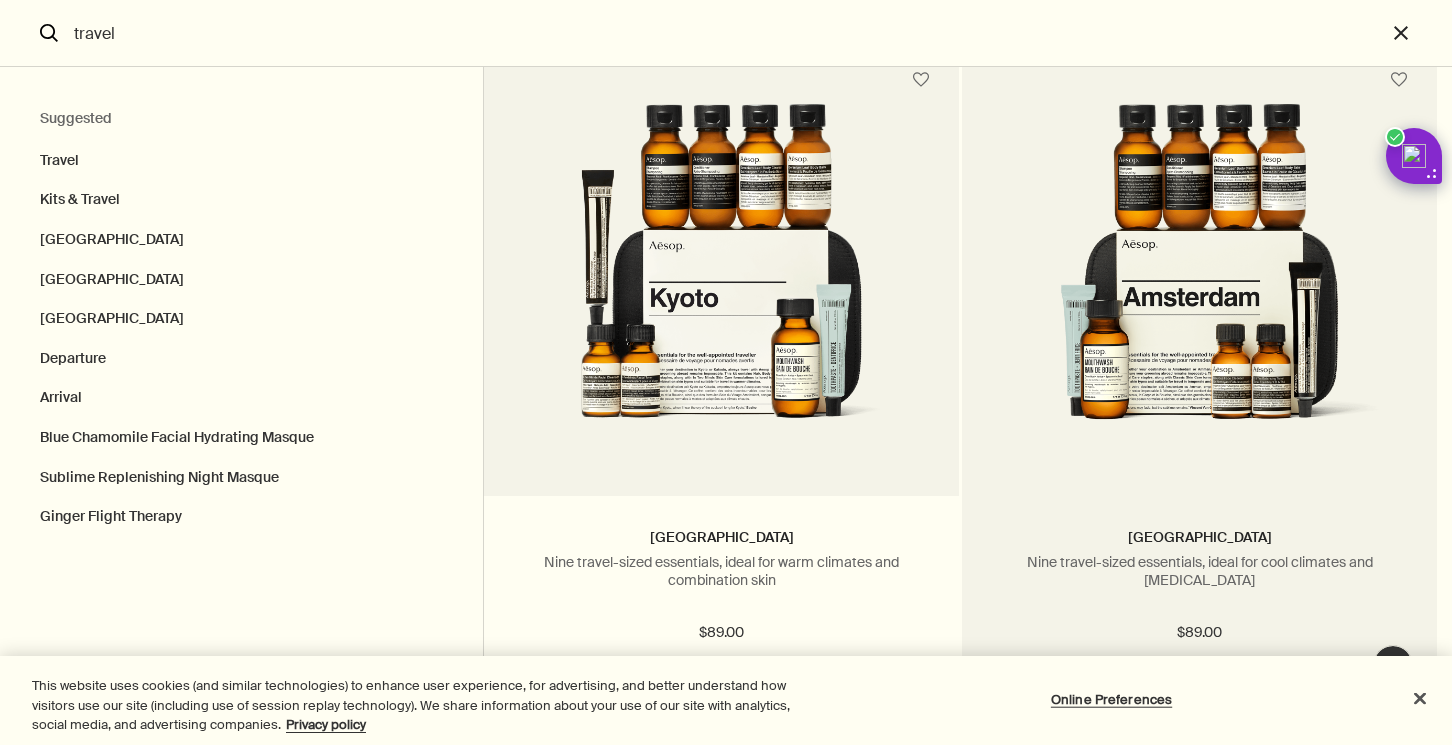 scroll, scrollTop: 136, scrollLeft: 0, axis: vertical 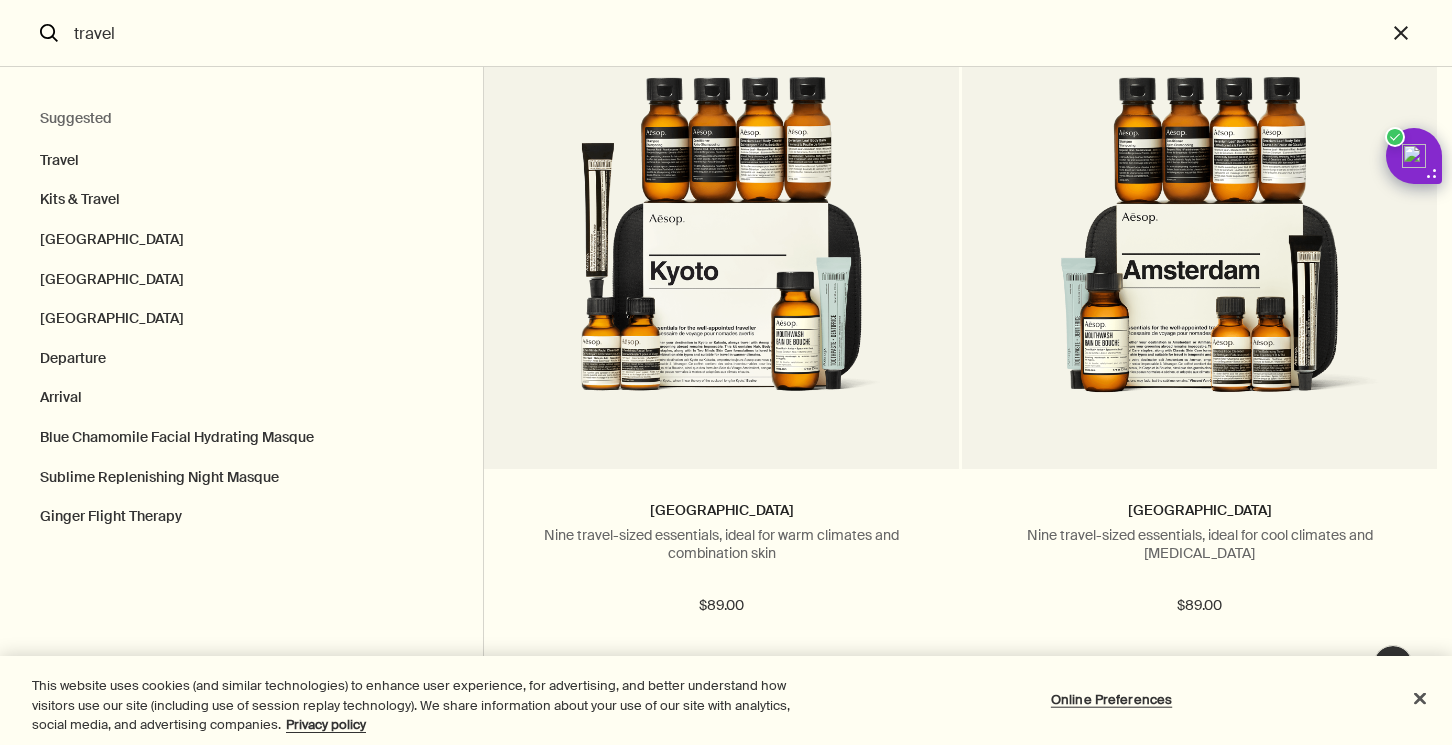 click at bounding box center (722, 1135) 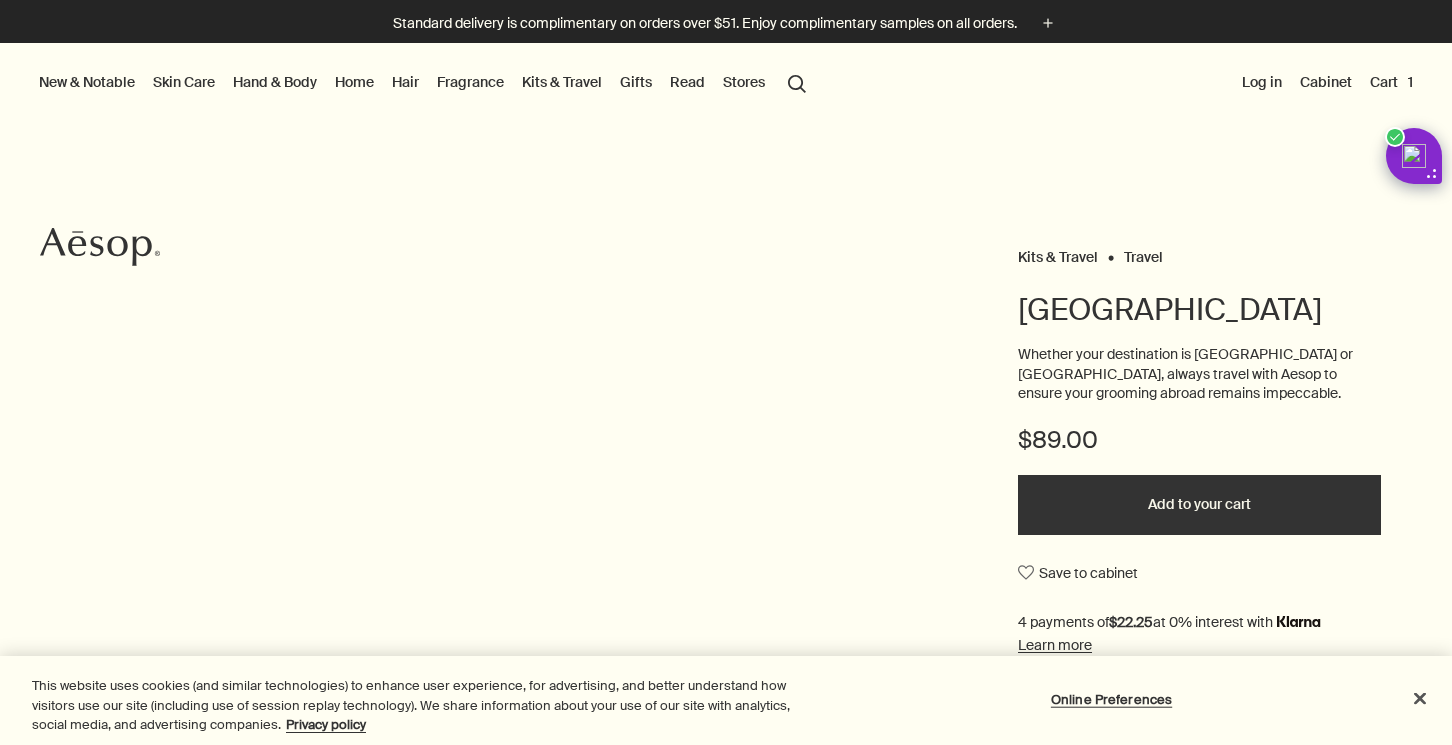 scroll, scrollTop: 0, scrollLeft: 0, axis: both 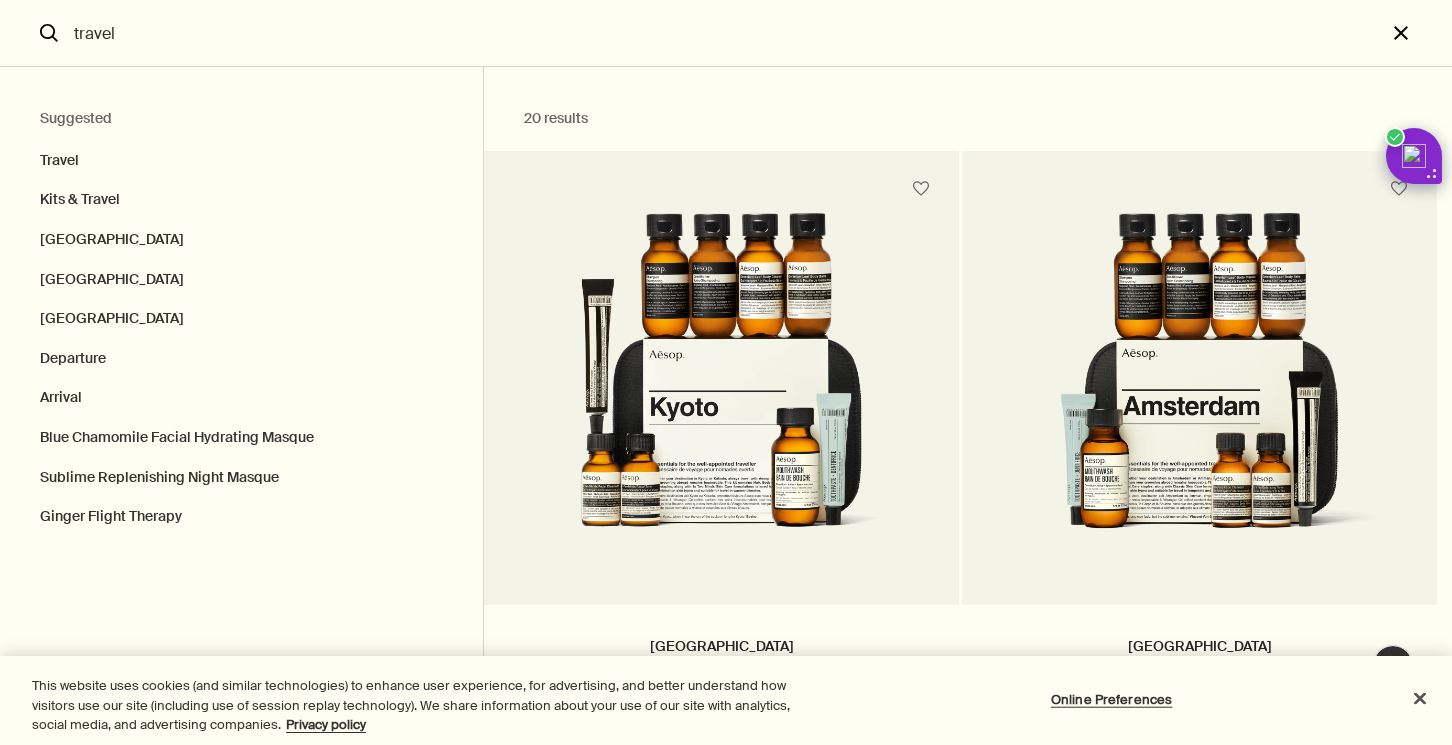 click on "close" at bounding box center [1419, 33] 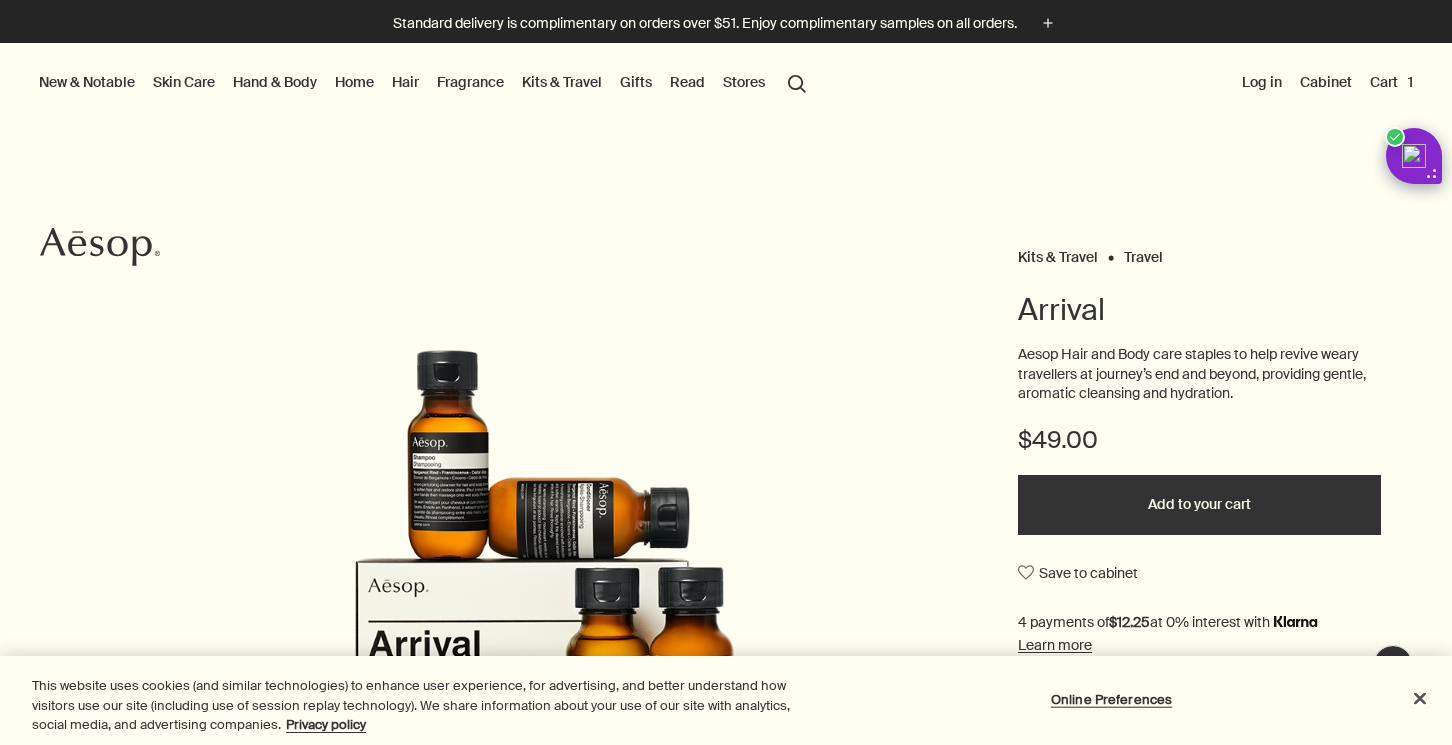 click on "Cart 1" at bounding box center [1391, 82] 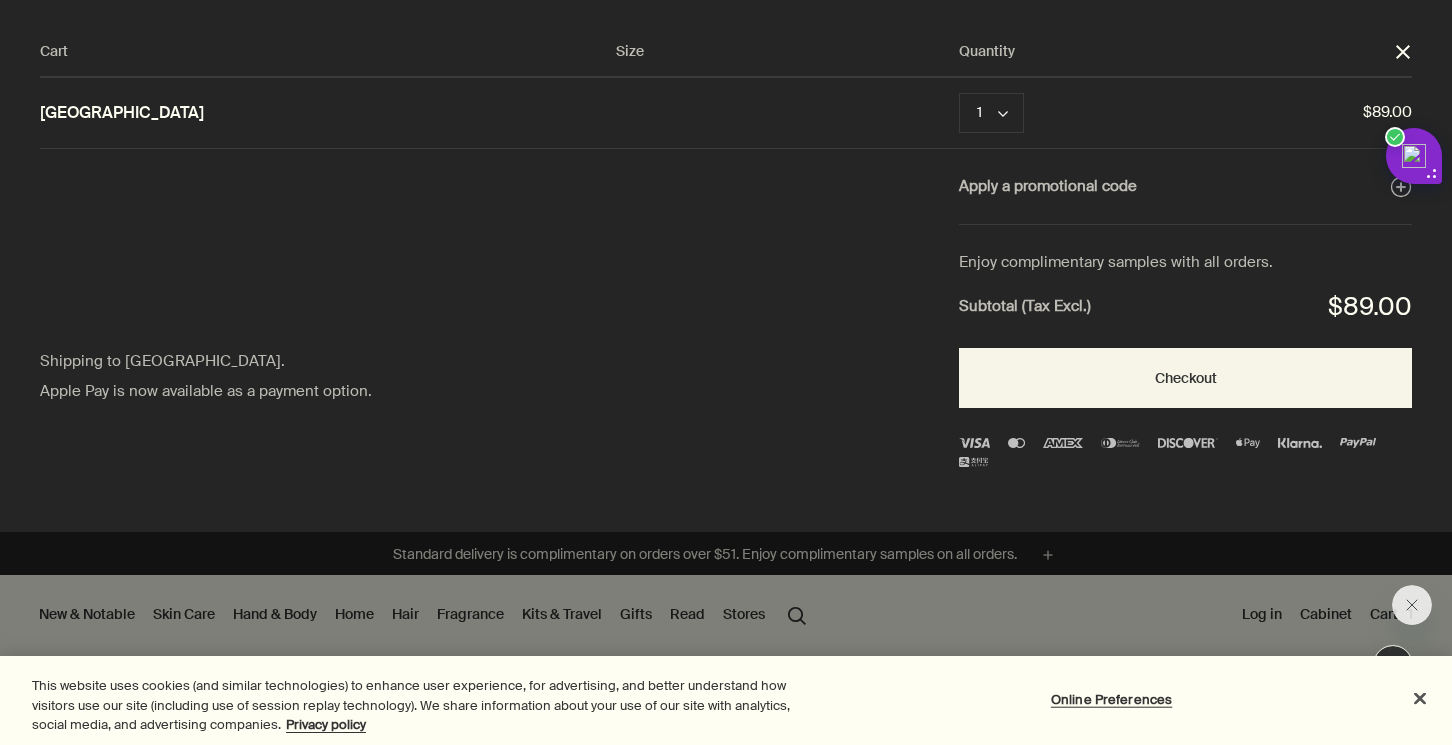 scroll, scrollTop: 0, scrollLeft: 0, axis: both 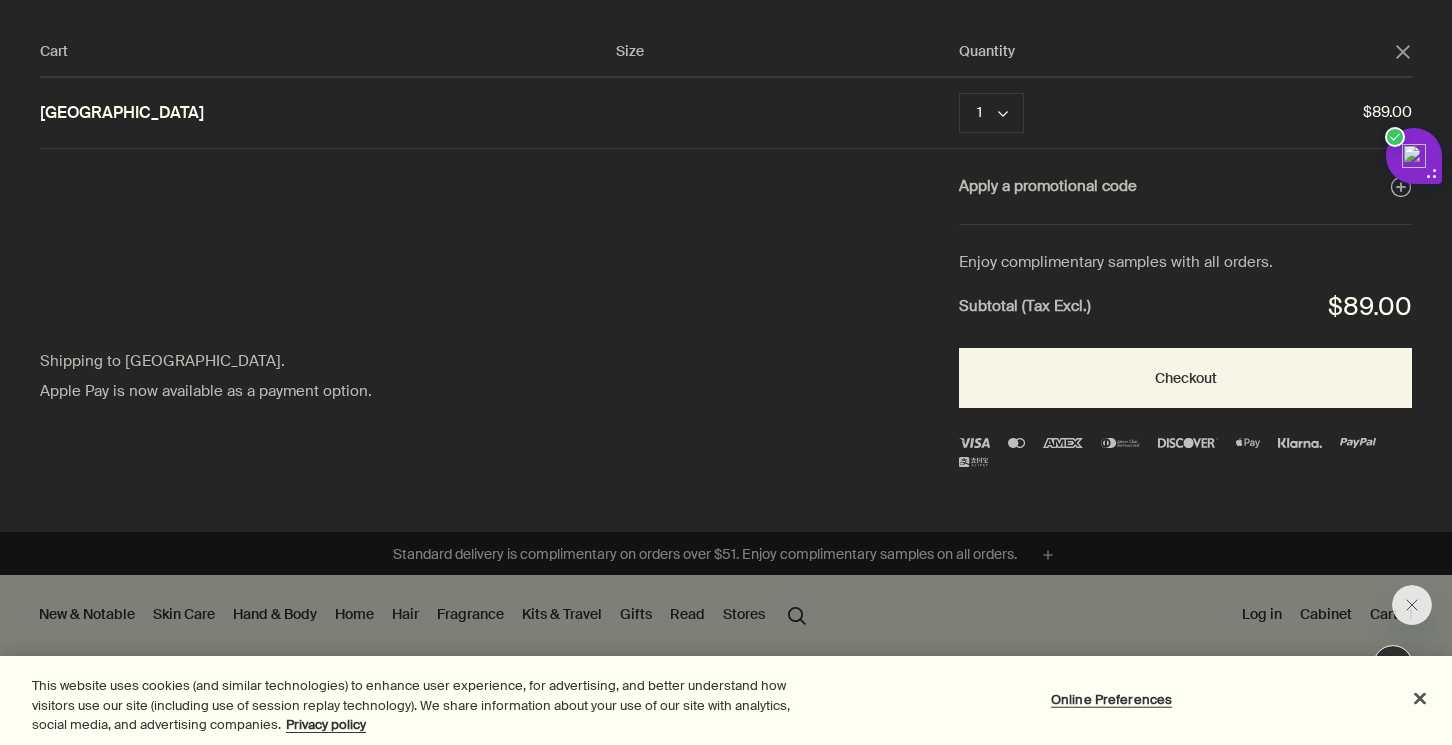 click on "Cart Size Quantity close" at bounding box center [726, 59] 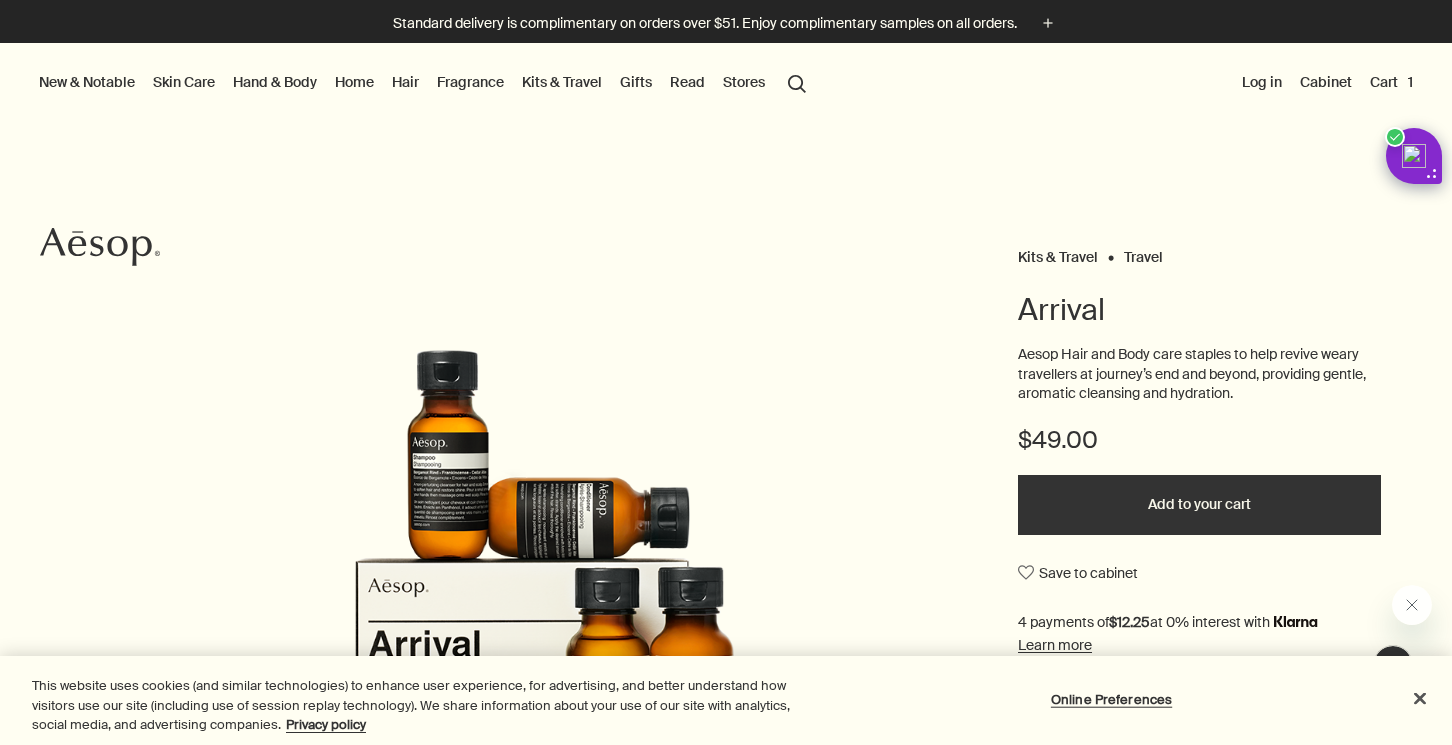 click on "search Search" at bounding box center (797, 82) 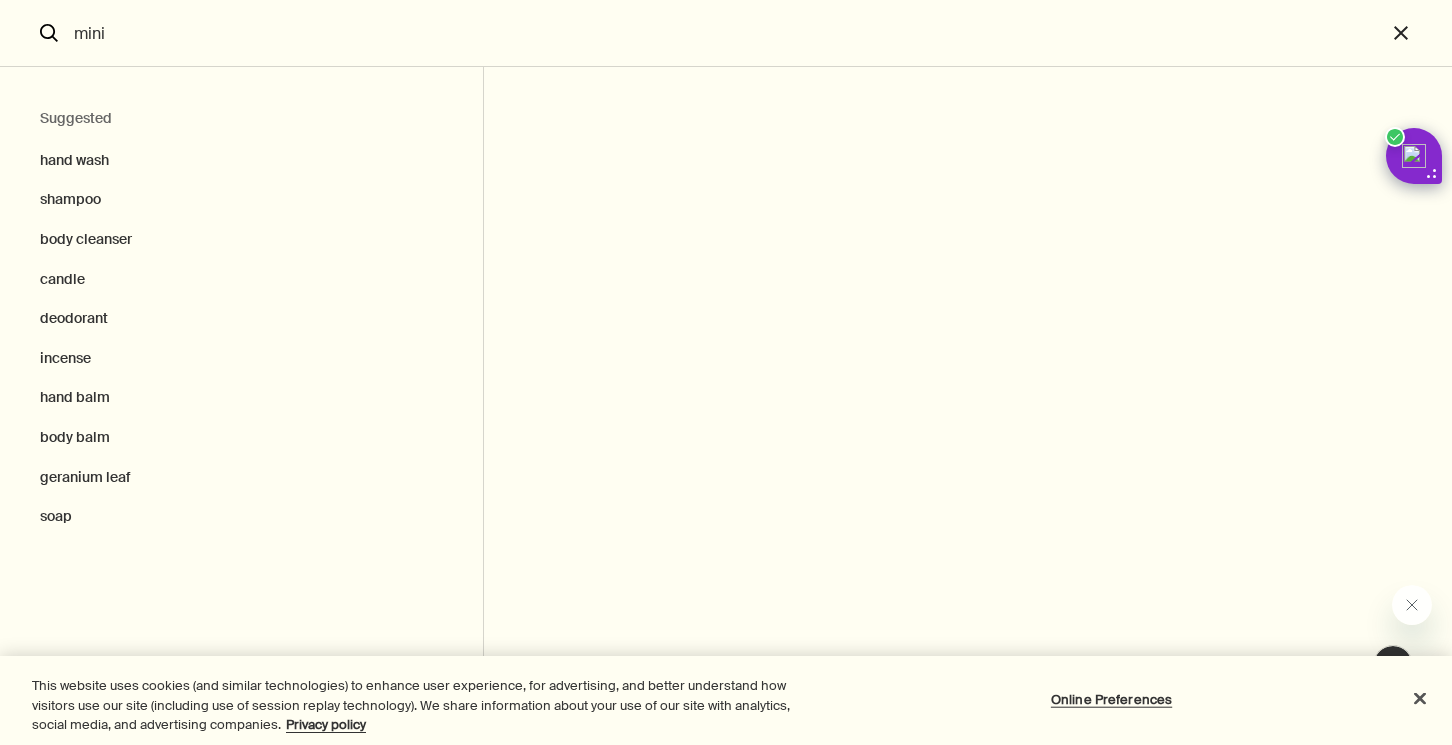 type on "mini" 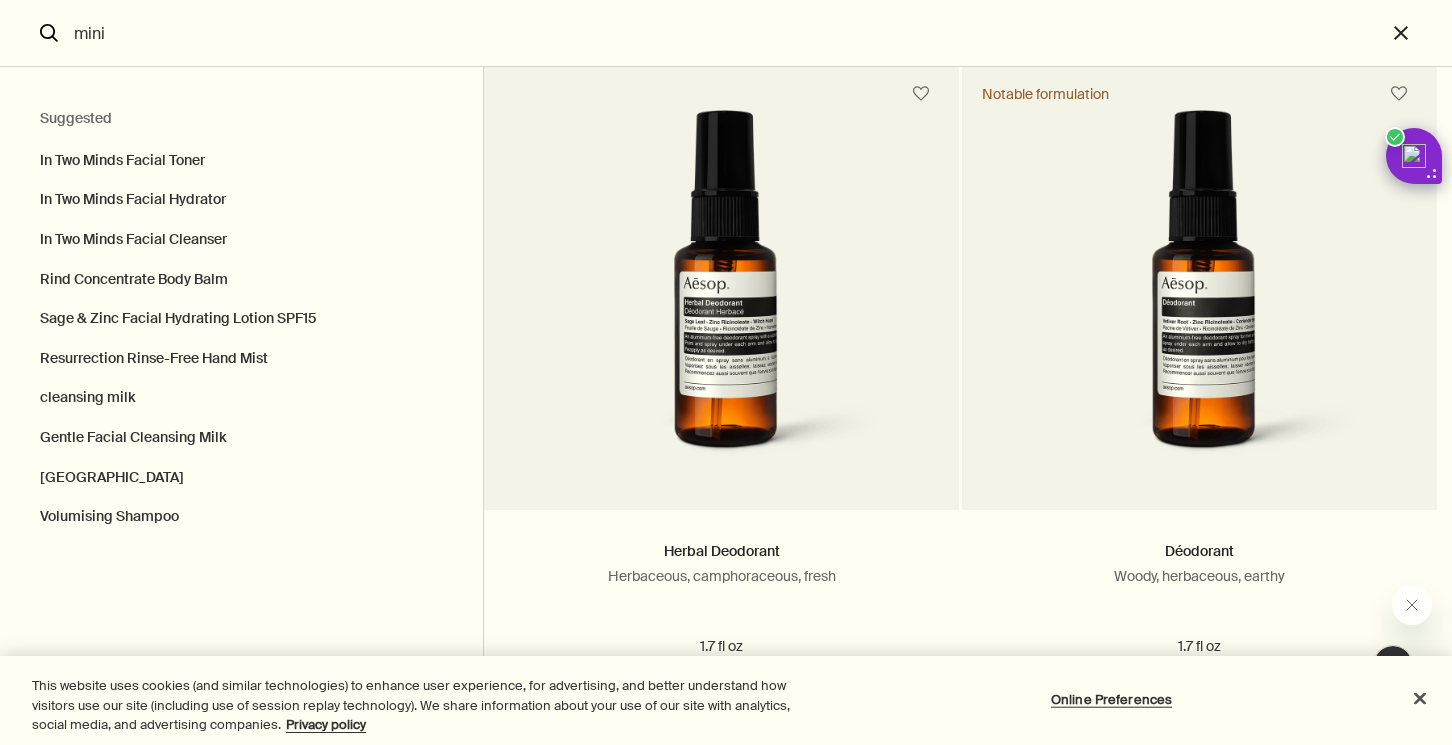 scroll, scrollTop: 6013, scrollLeft: 0, axis: vertical 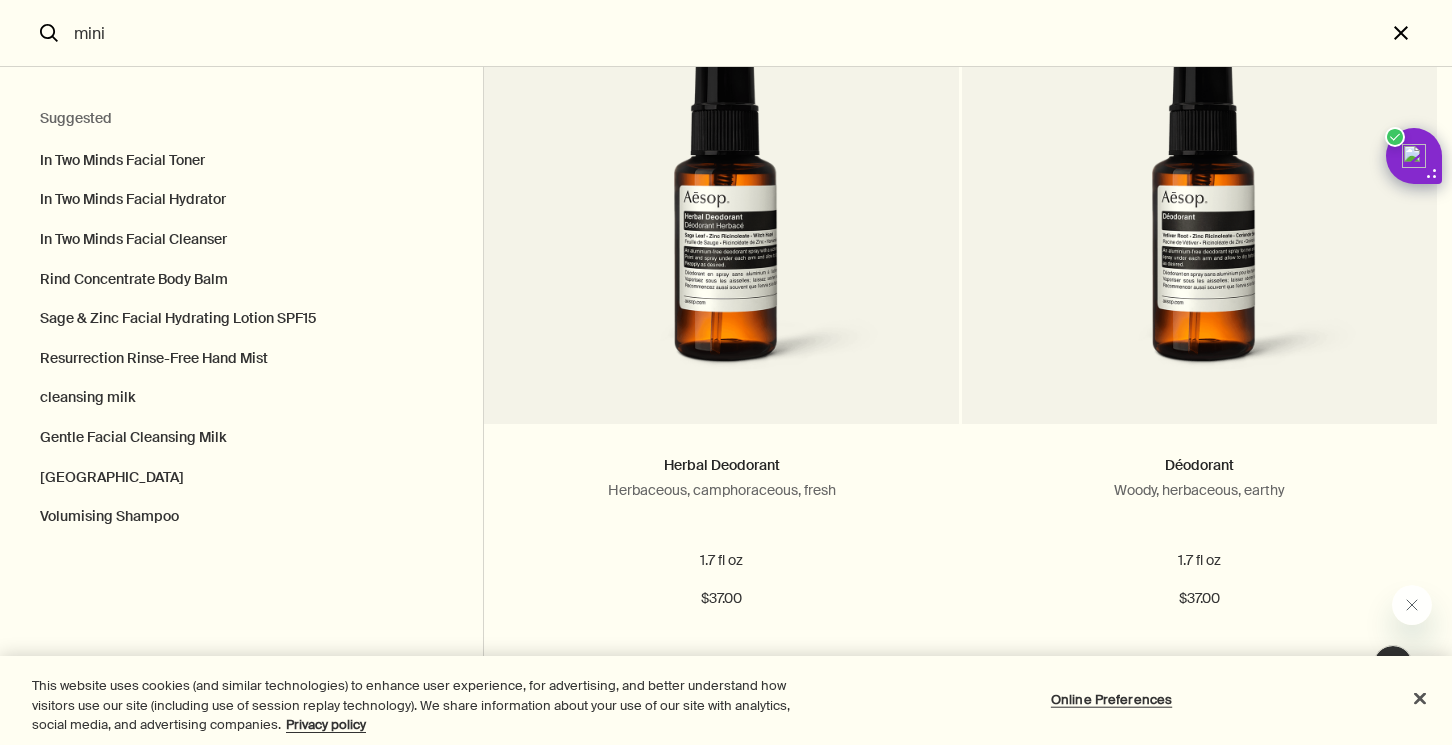 click on "close" at bounding box center (1419, 33) 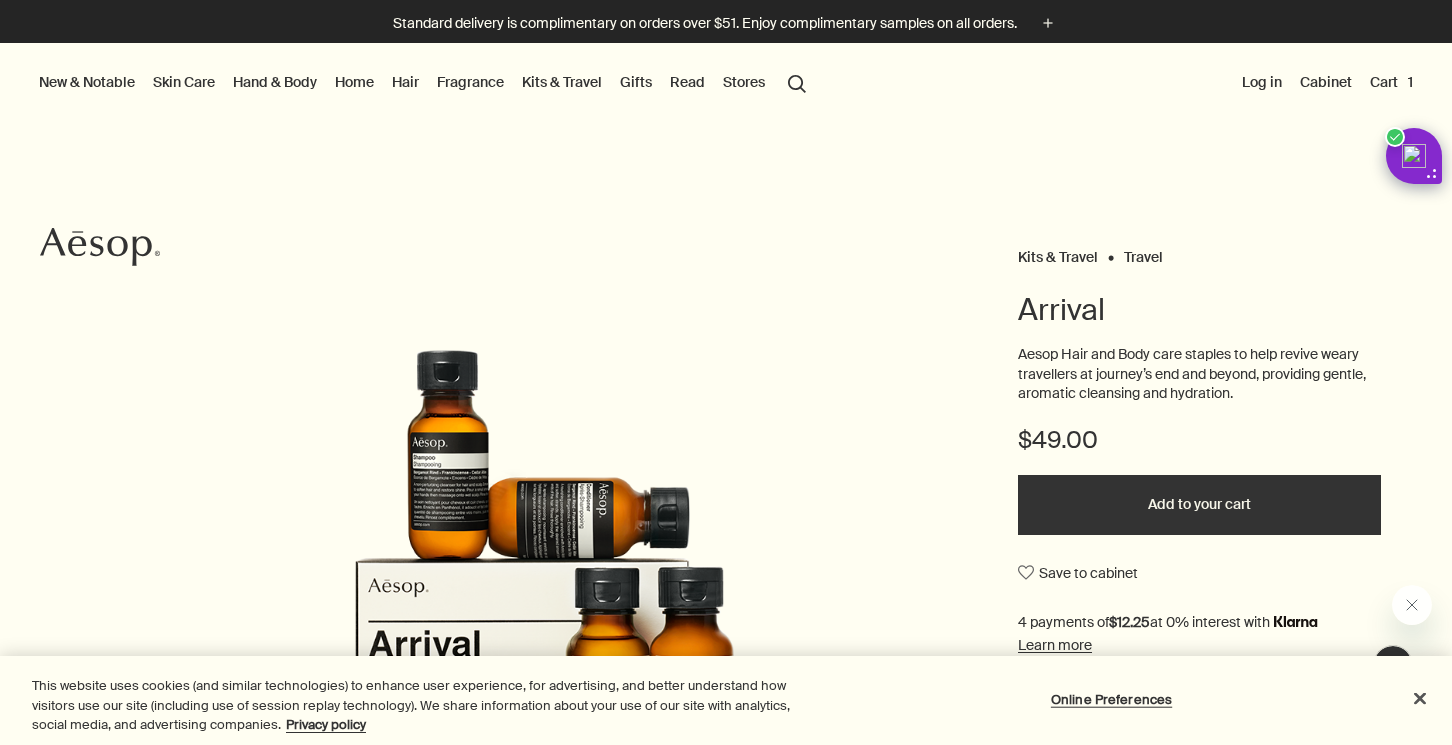 click on "Cart 1" at bounding box center [1391, 82] 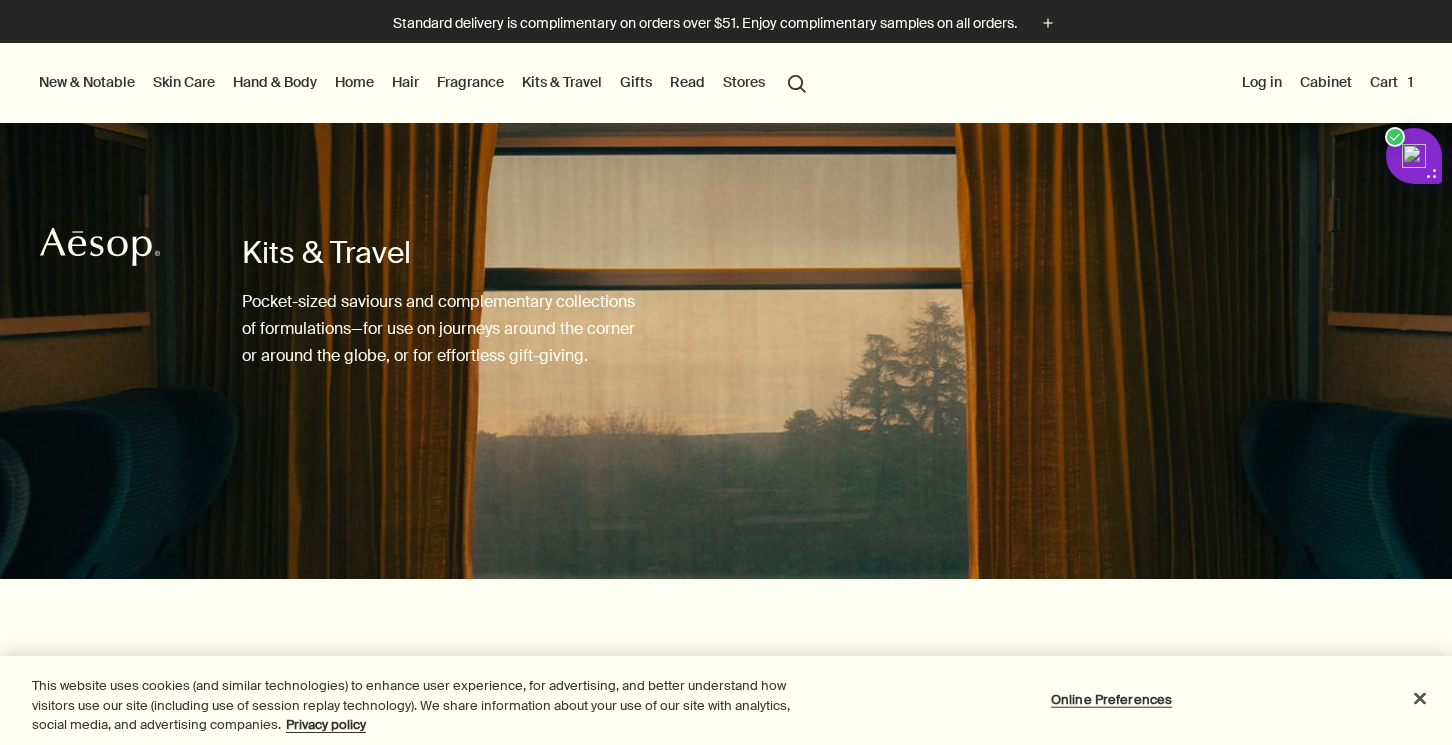 scroll, scrollTop: 0, scrollLeft: 0, axis: both 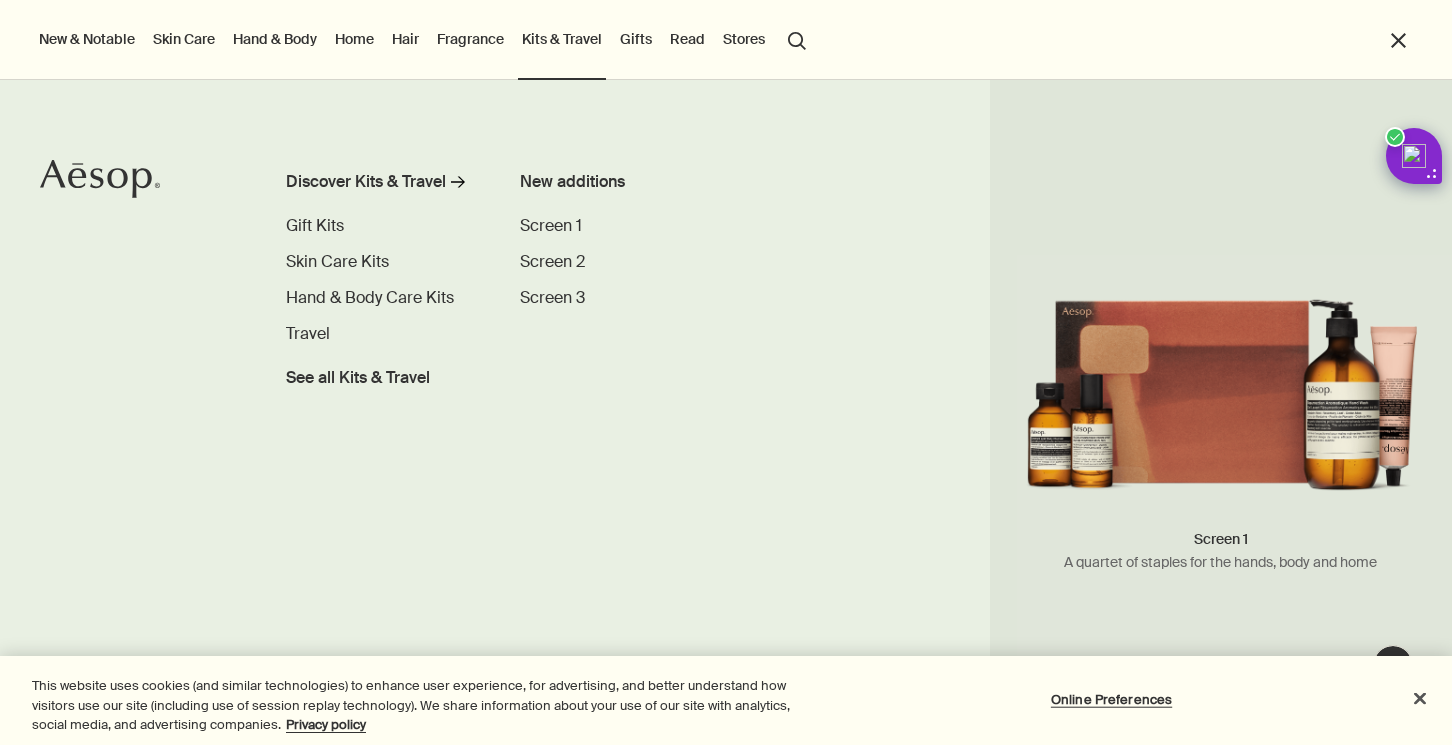 click at bounding box center [726, 745] 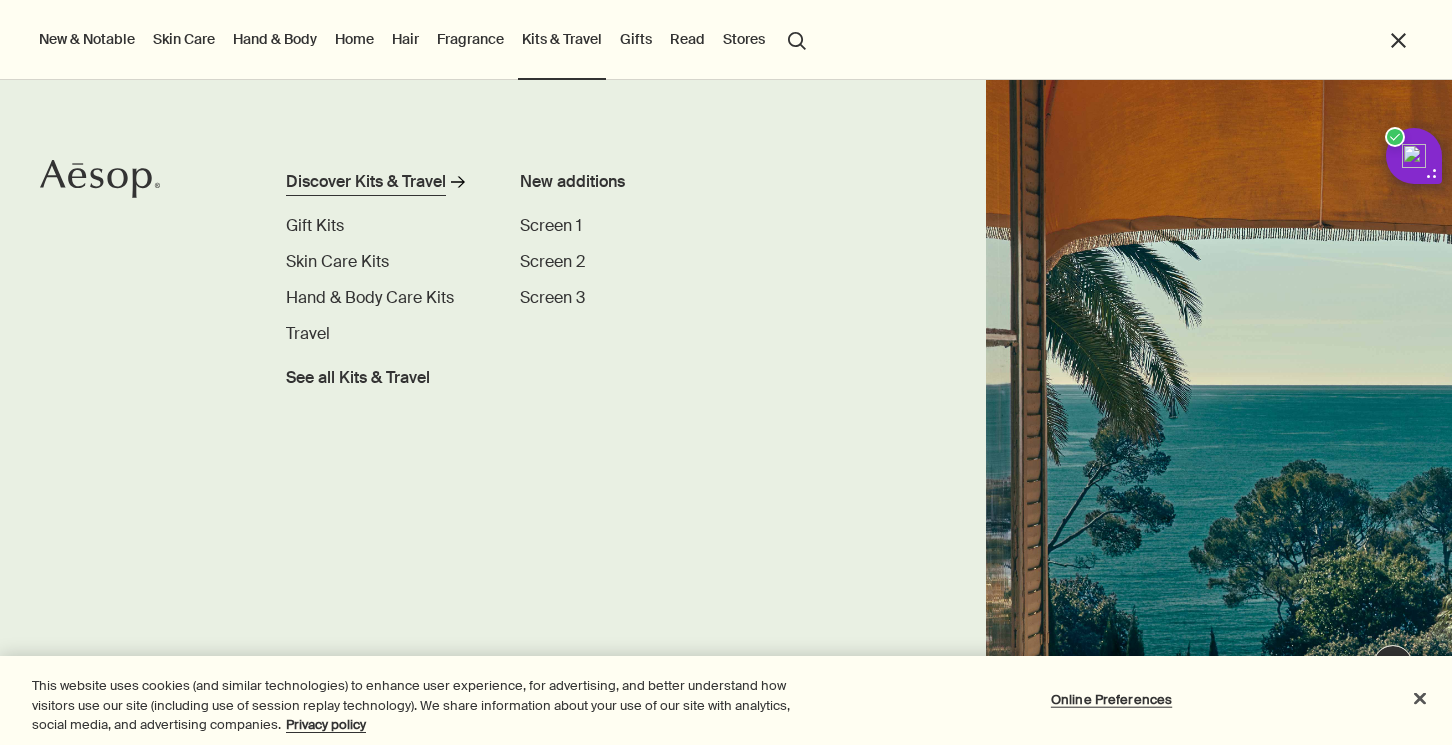 click on "Discover Kits & Travel" at bounding box center [366, 182] 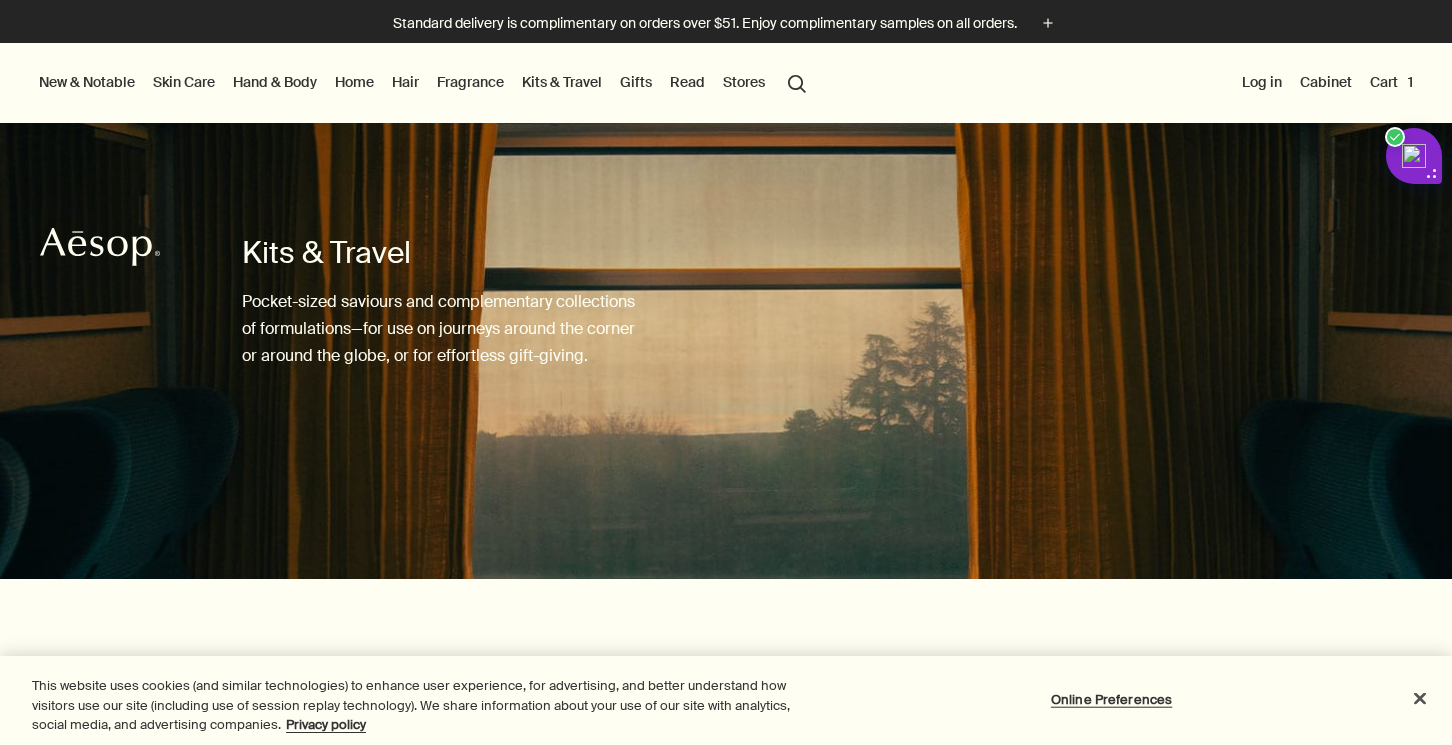 scroll, scrollTop: 0, scrollLeft: 0, axis: both 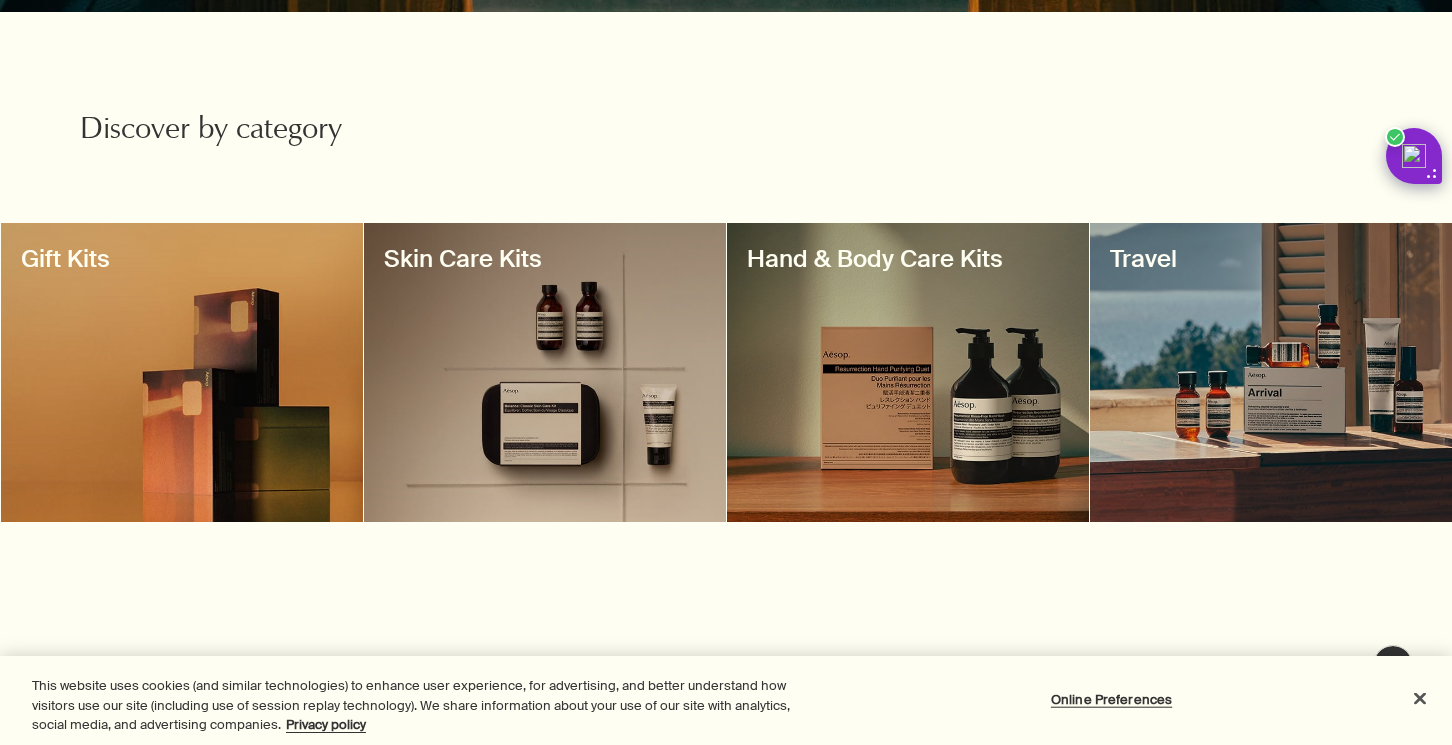click at bounding box center [1271, 372] 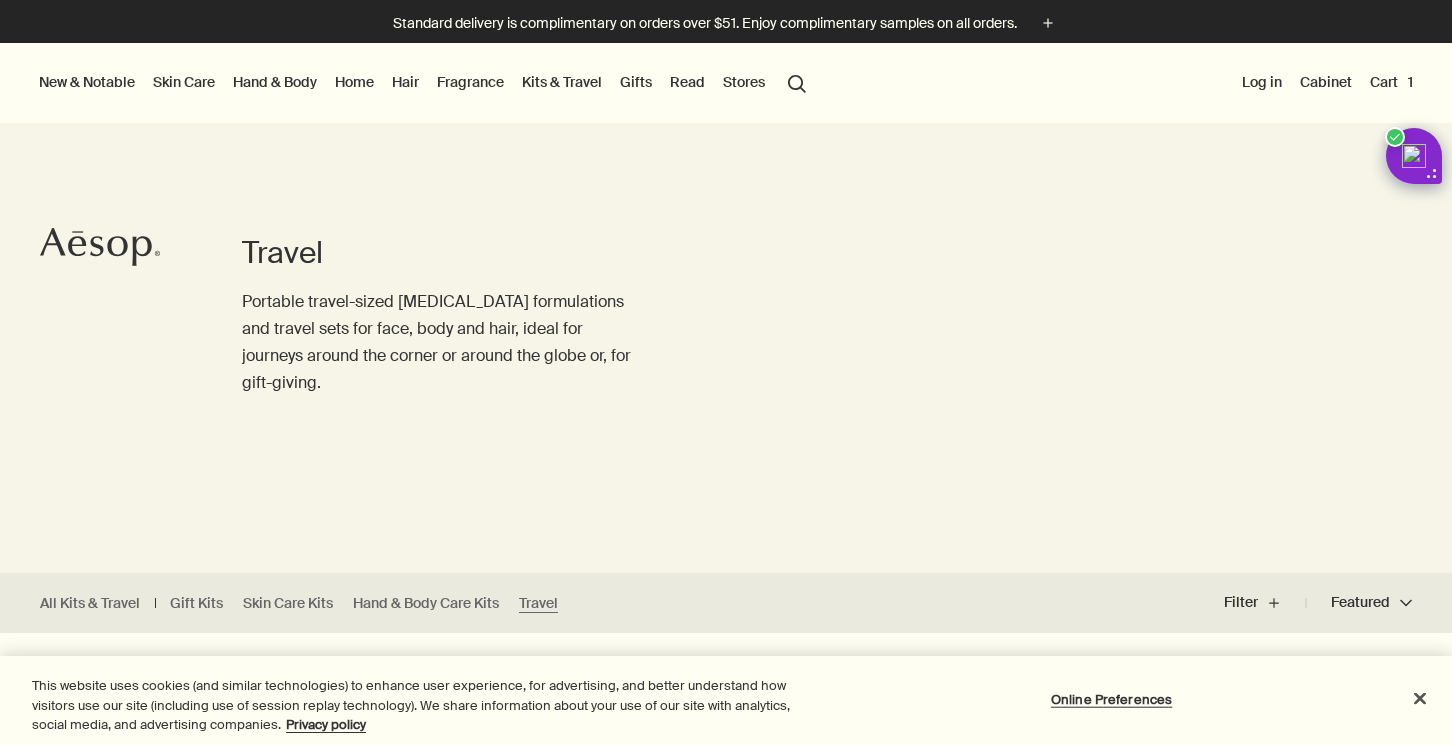 scroll, scrollTop: 492, scrollLeft: 0, axis: vertical 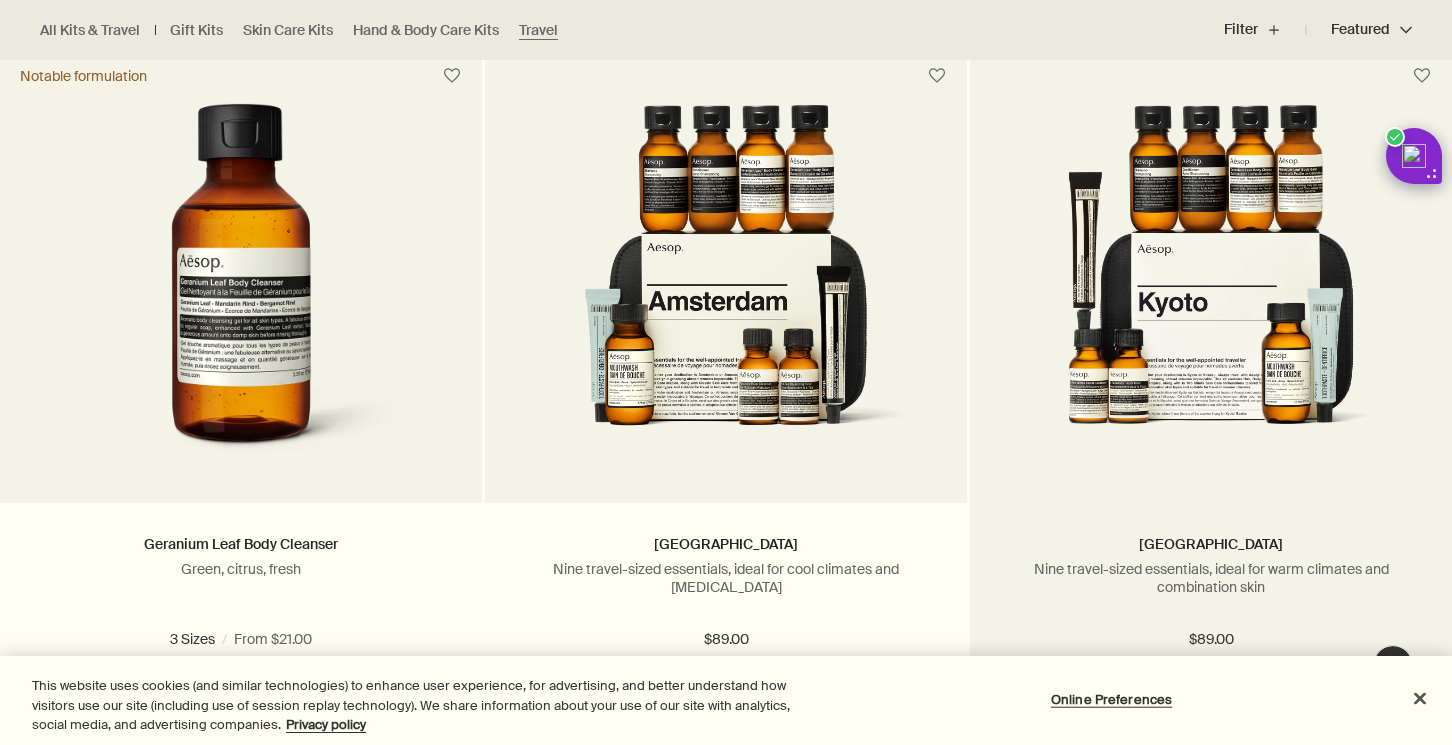 click at bounding box center (1211, 288) 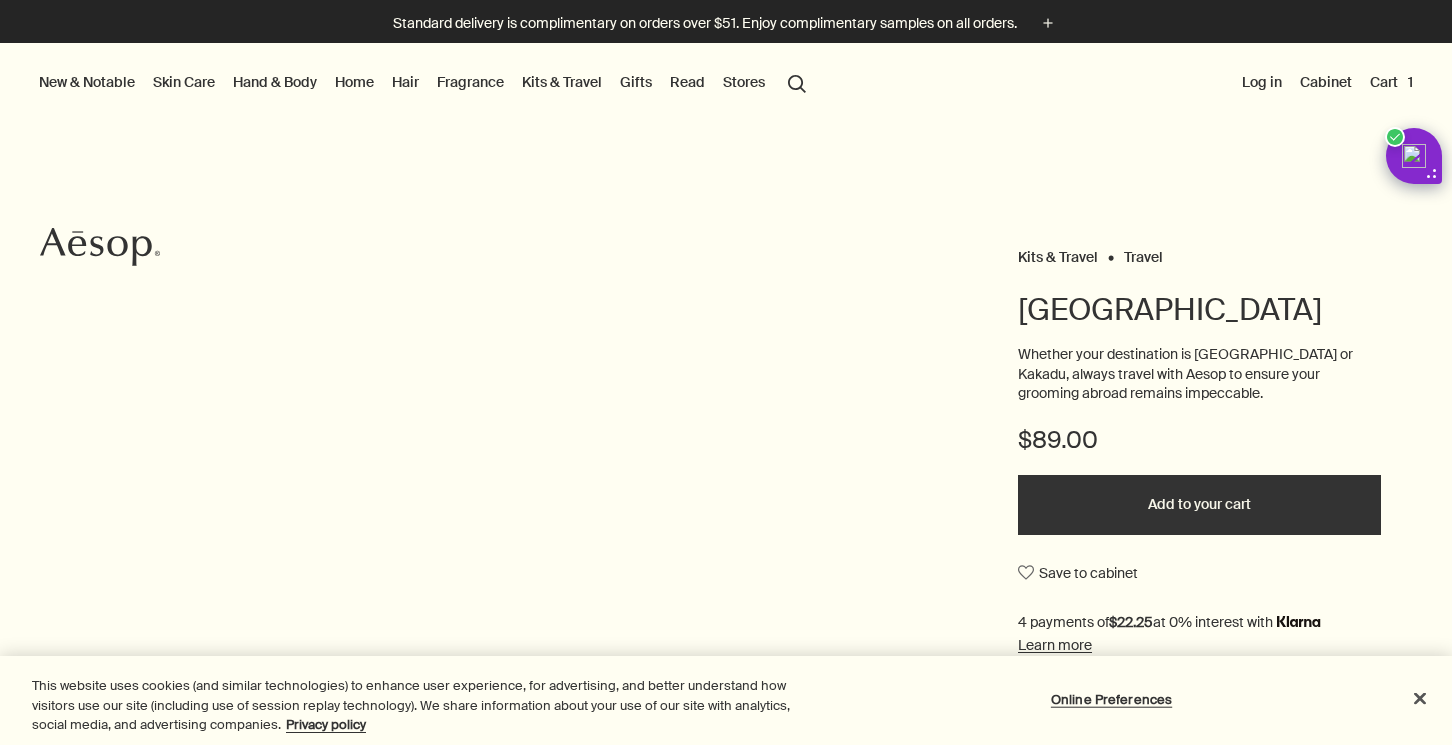 scroll, scrollTop: 0, scrollLeft: 0, axis: both 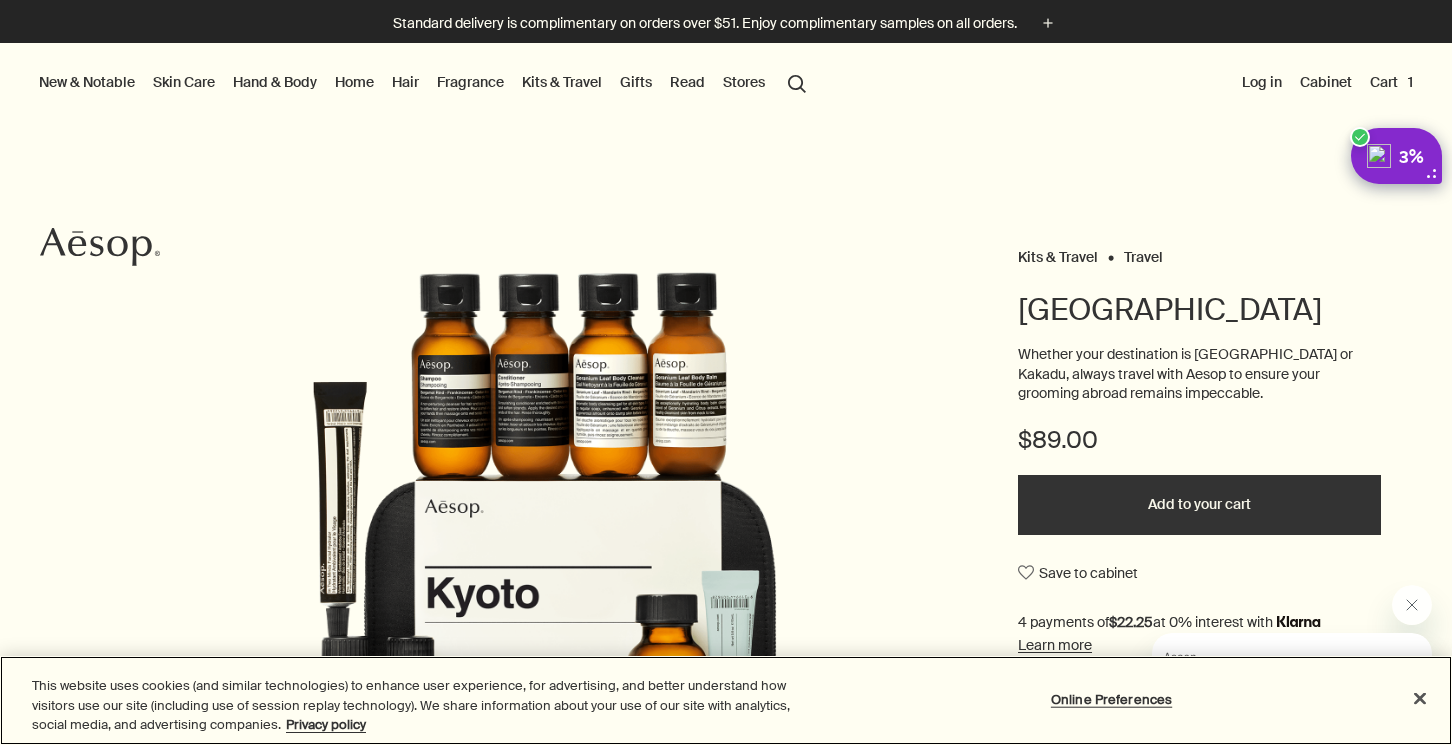 click at bounding box center [1379, 156] 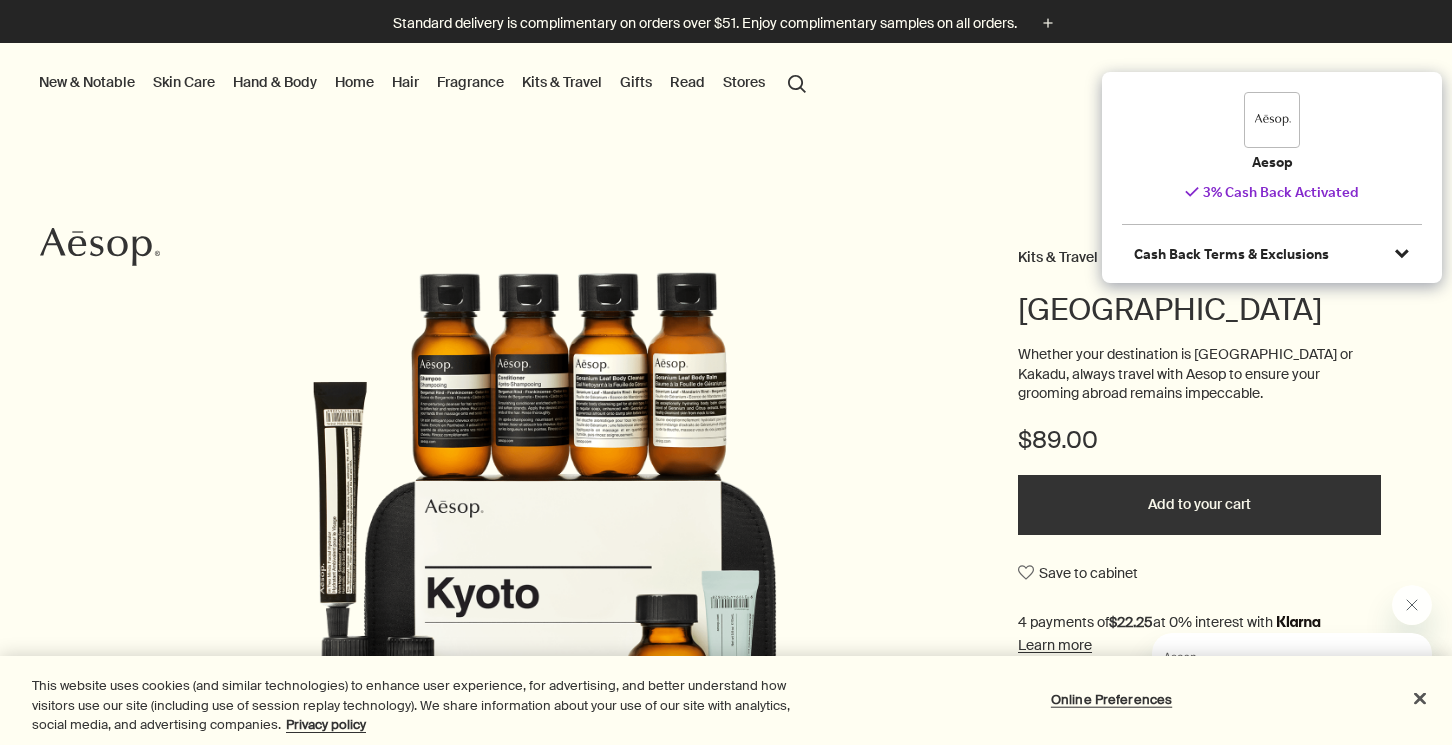 click at bounding box center (726, 745) 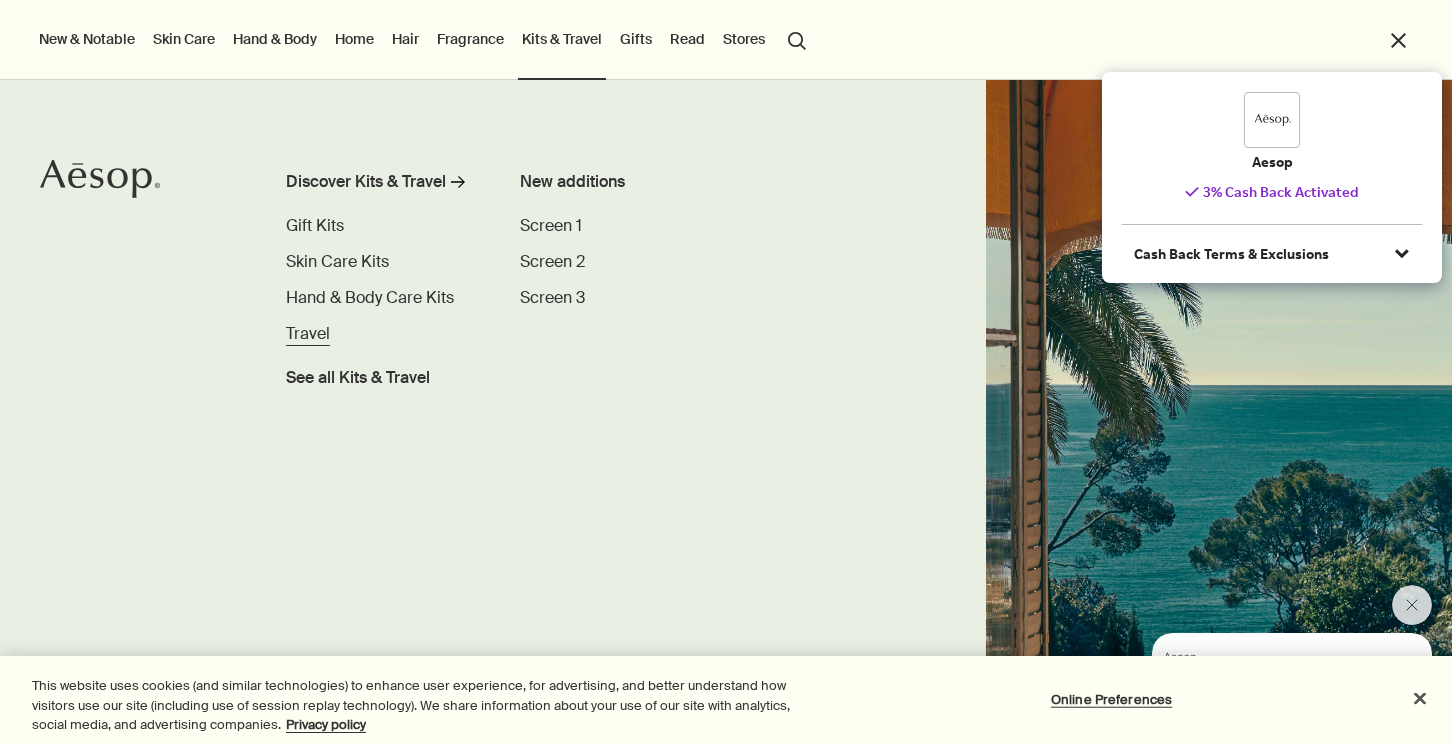 click on "Travel" at bounding box center (308, 333) 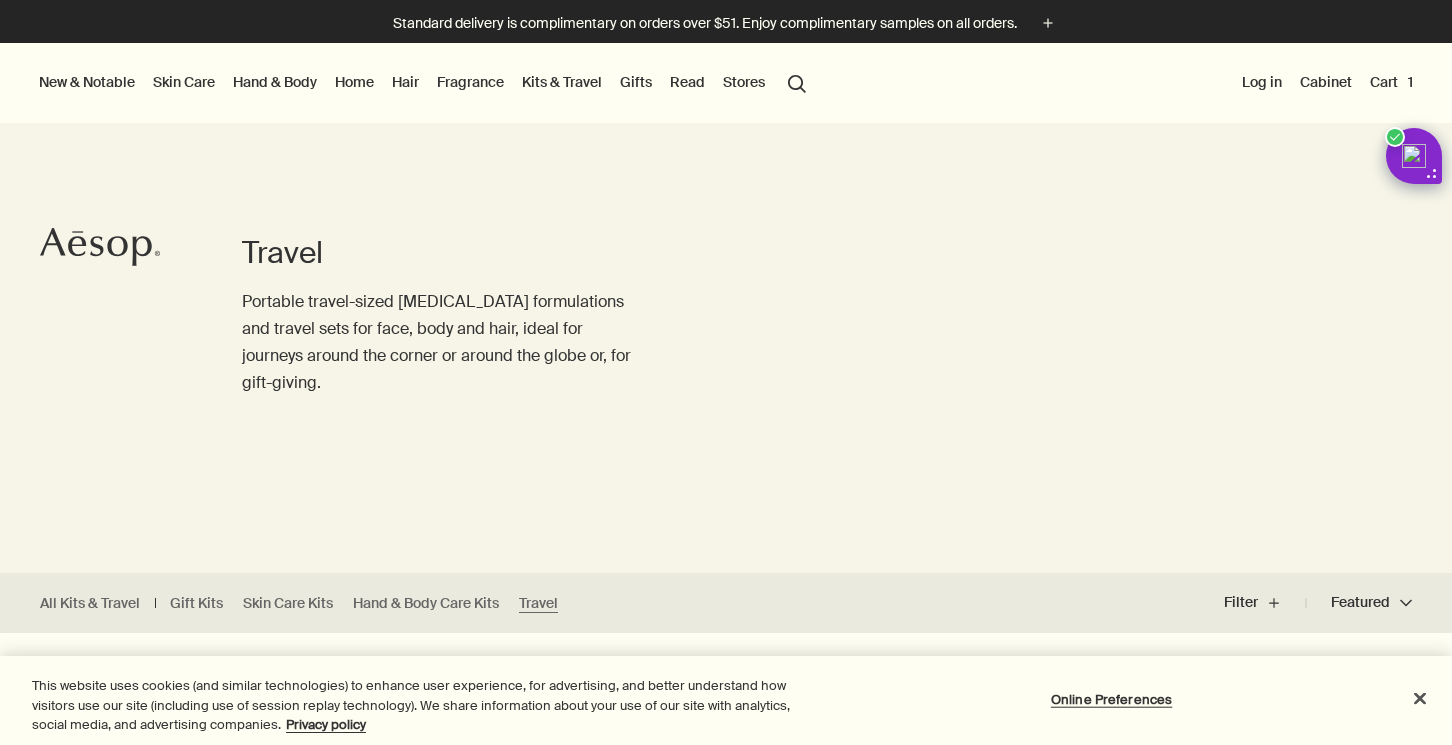 scroll, scrollTop: 0, scrollLeft: 0, axis: both 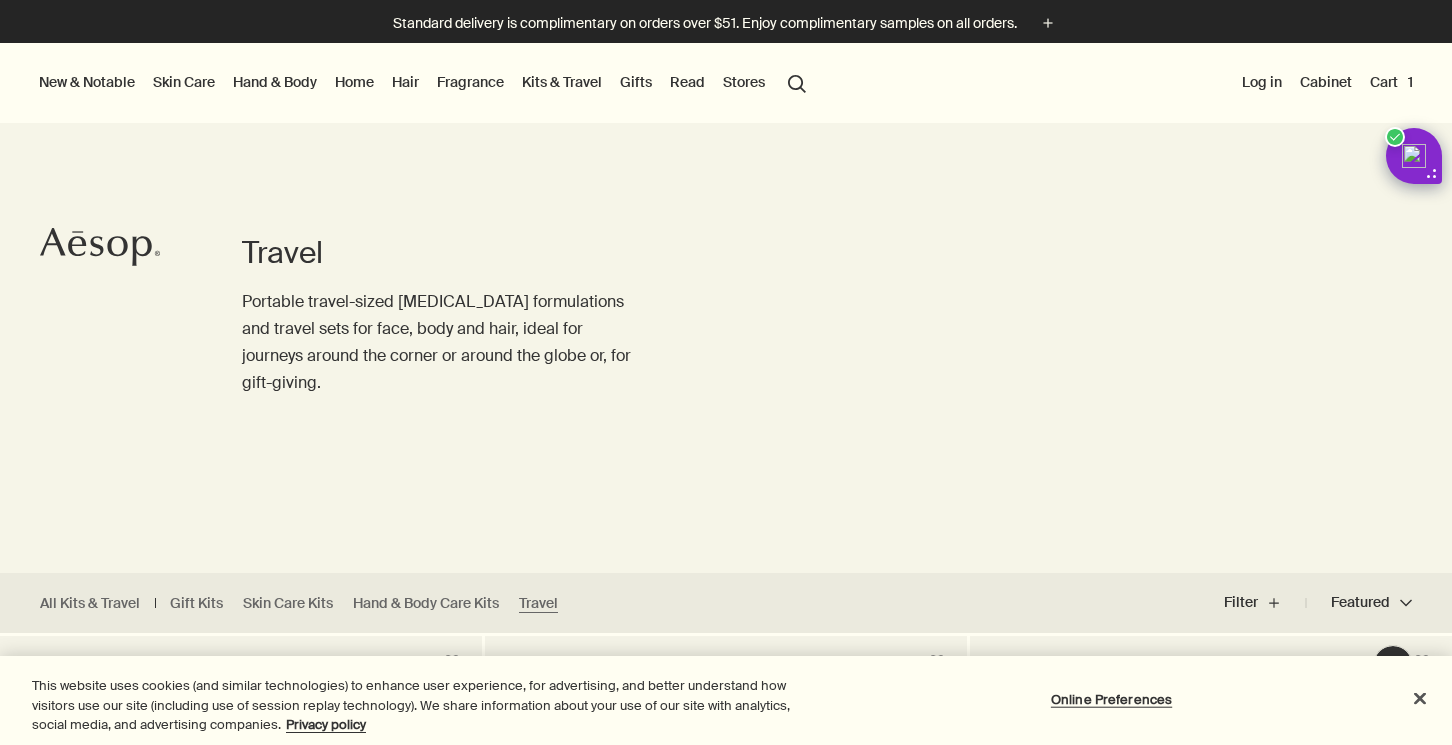 click at bounding box center (726, 745) 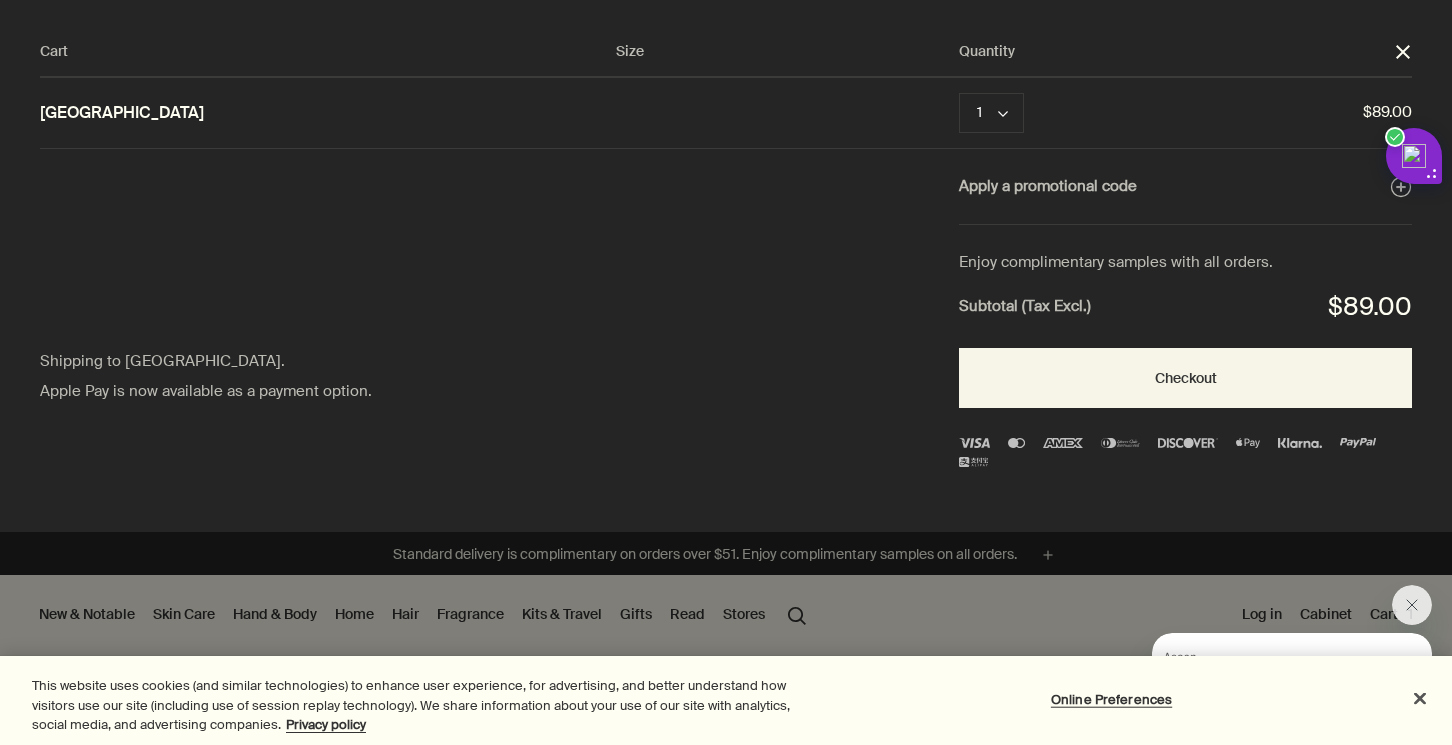 scroll, scrollTop: 0, scrollLeft: 0, axis: both 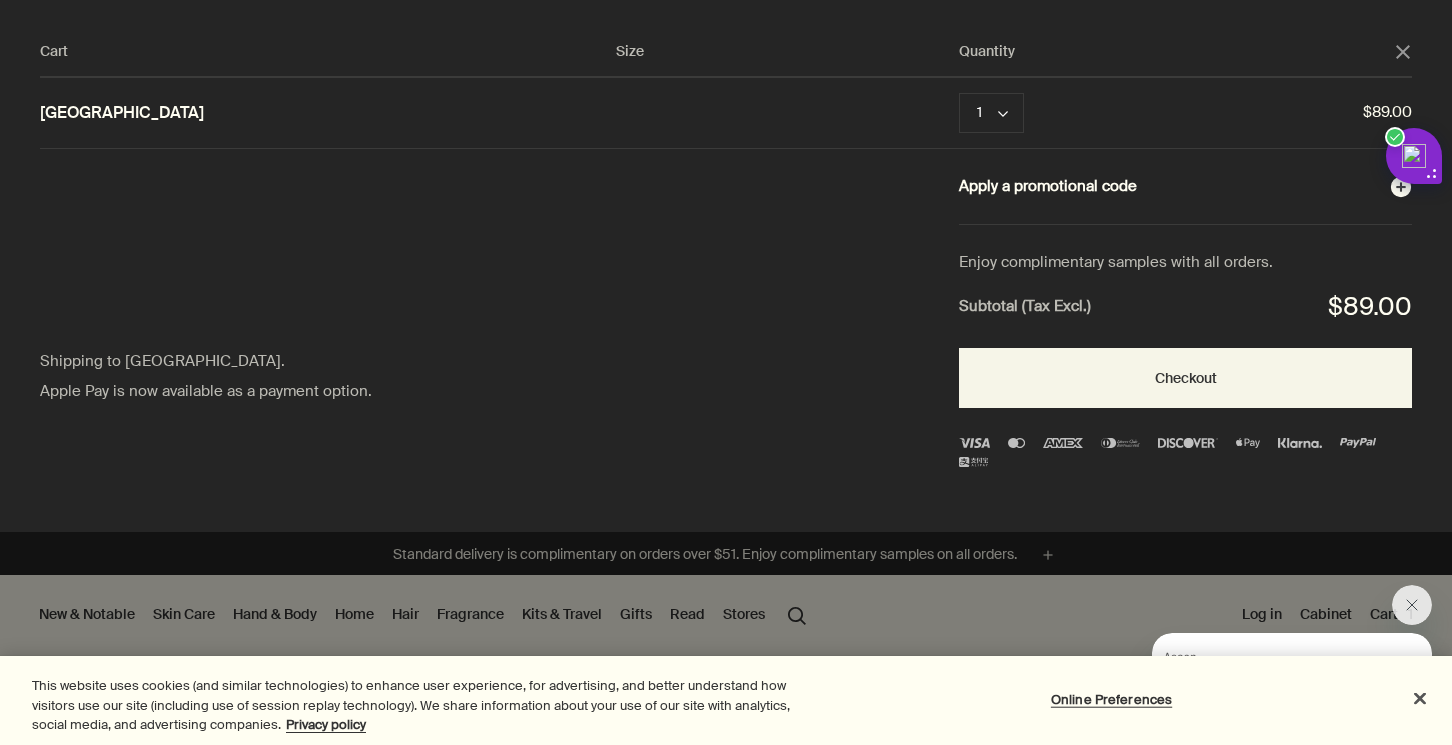 click on "Apply a promotional code plusAndCloseWithCircle" at bounding box center [1185, 187] 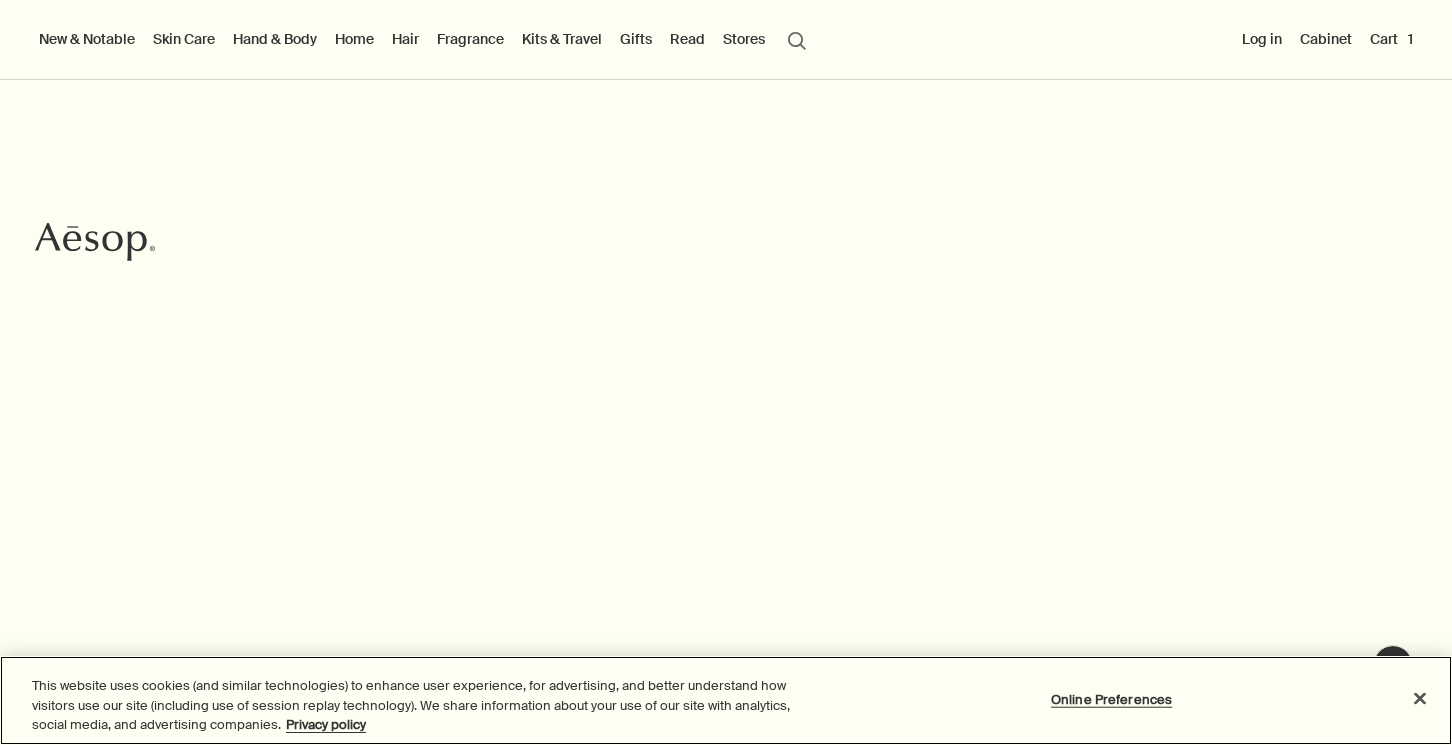 scroll, scrollTop: 0, scrollLeft: 0, axis: both 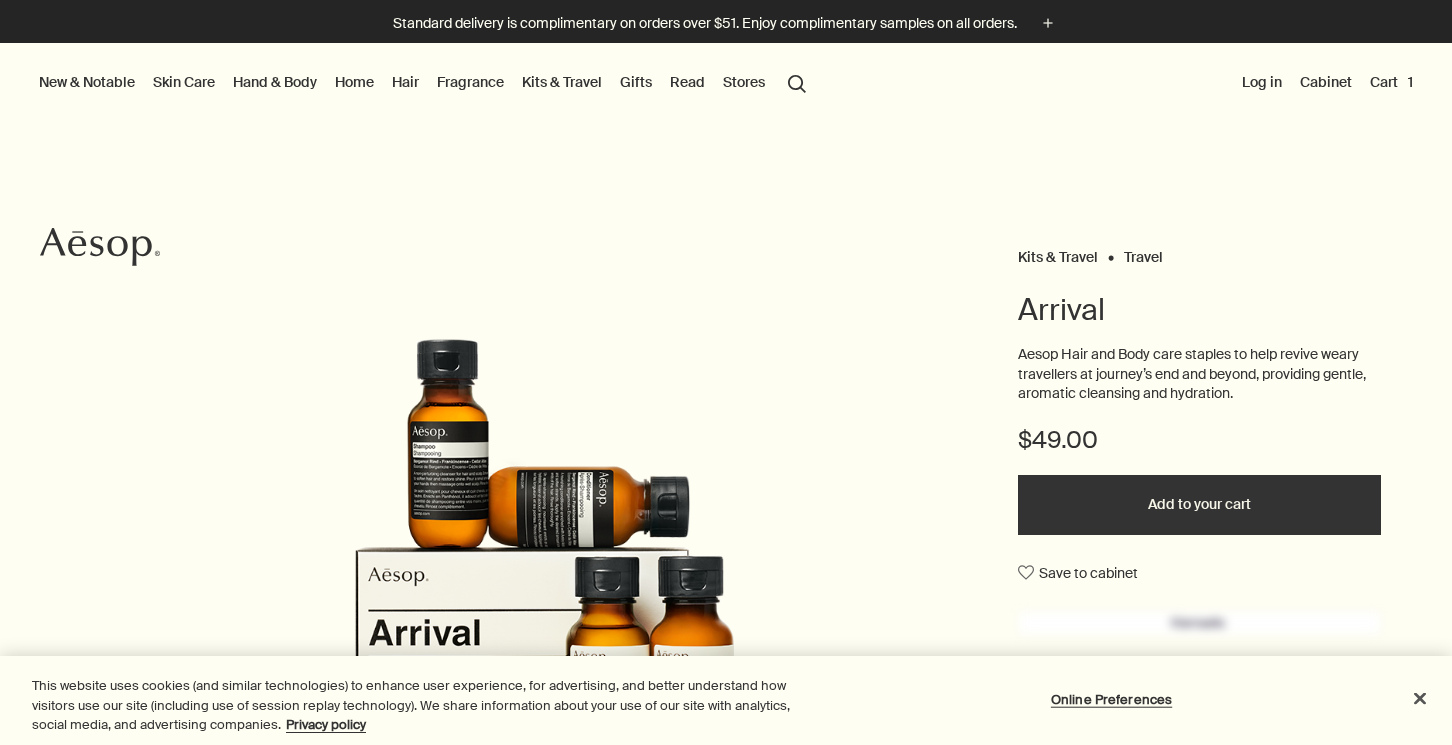 click on "Cart 1" at bounding box center (1391, 82) 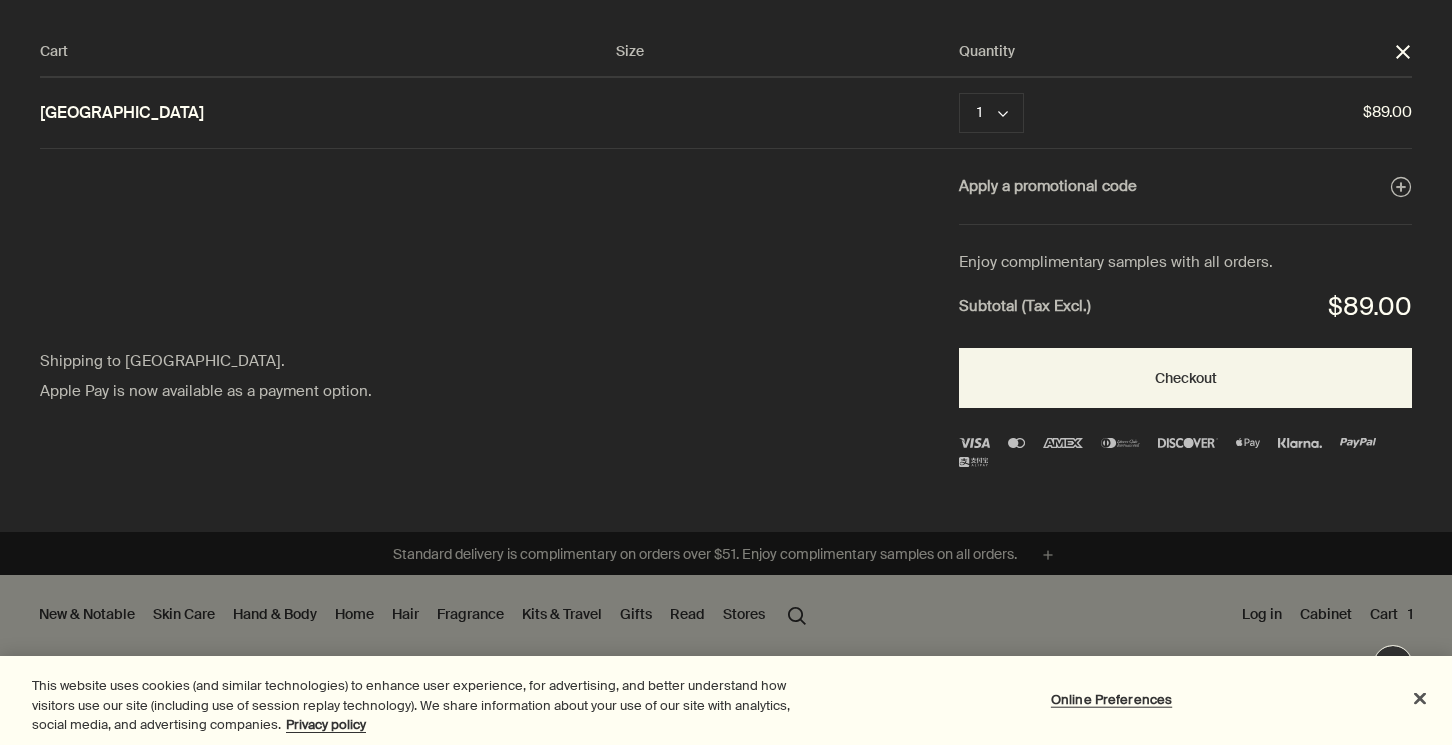 click at bounding box center [726, 0] 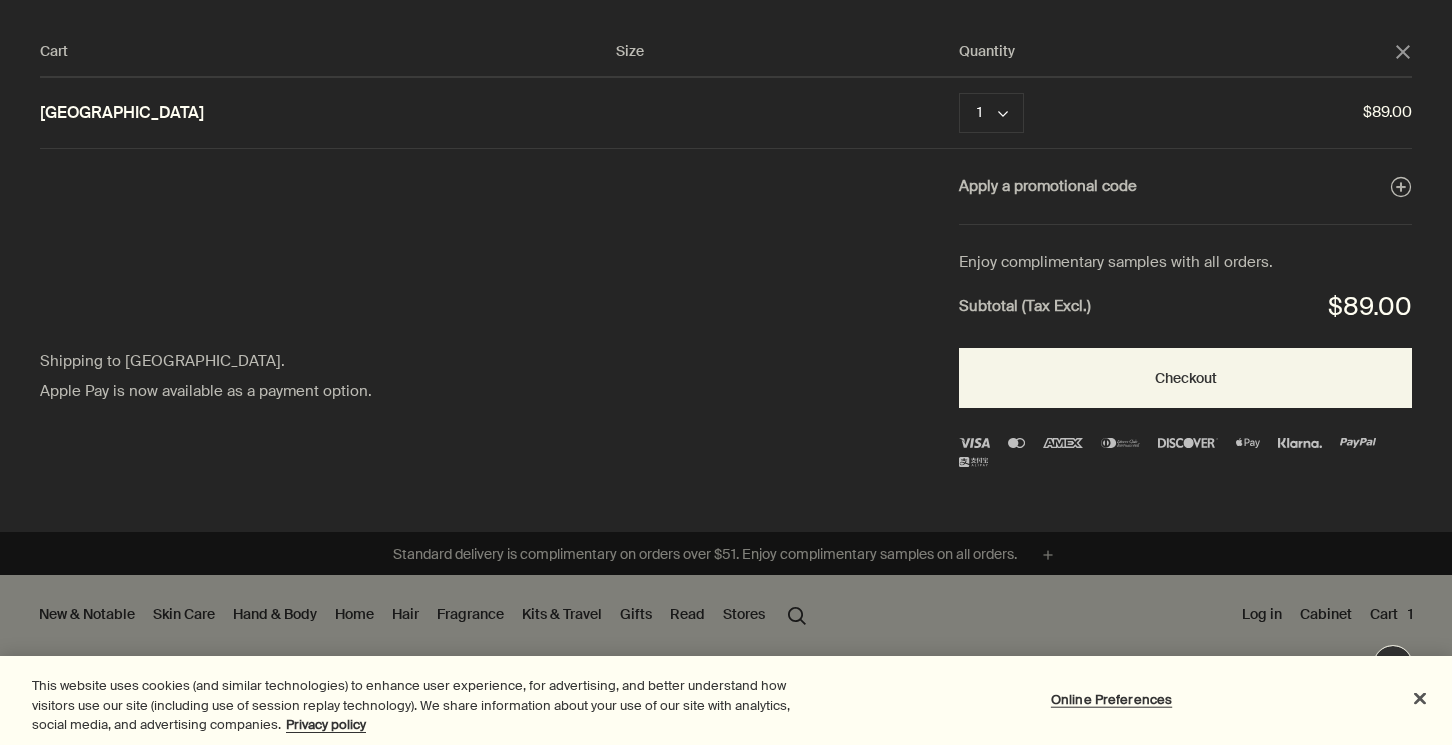 click on "Cart Size Quantity close Kyoto 1 chevron Remove $89.00 Apply a promotional code plusAndCloseWithCircle Shipping to [GEOGRAPHIC_DATA]. Apple Pay is now available as a payment option. Enjoy complimentary samples with all orders. Subtotal (Tax Excl.) $89.00 Checkout" at bounding box center (746, 266) 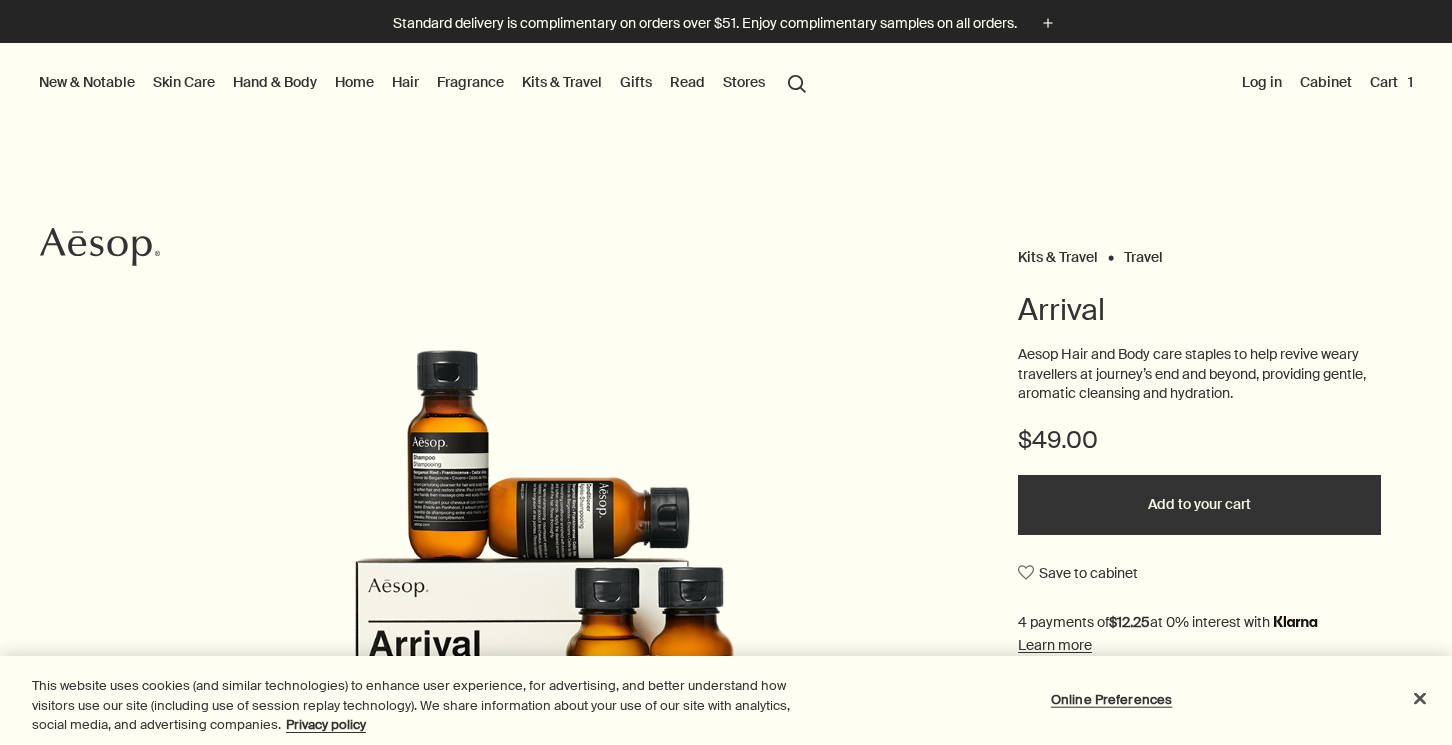 scroll, scrollTop: 0, scrollLeft: 0, axis: both 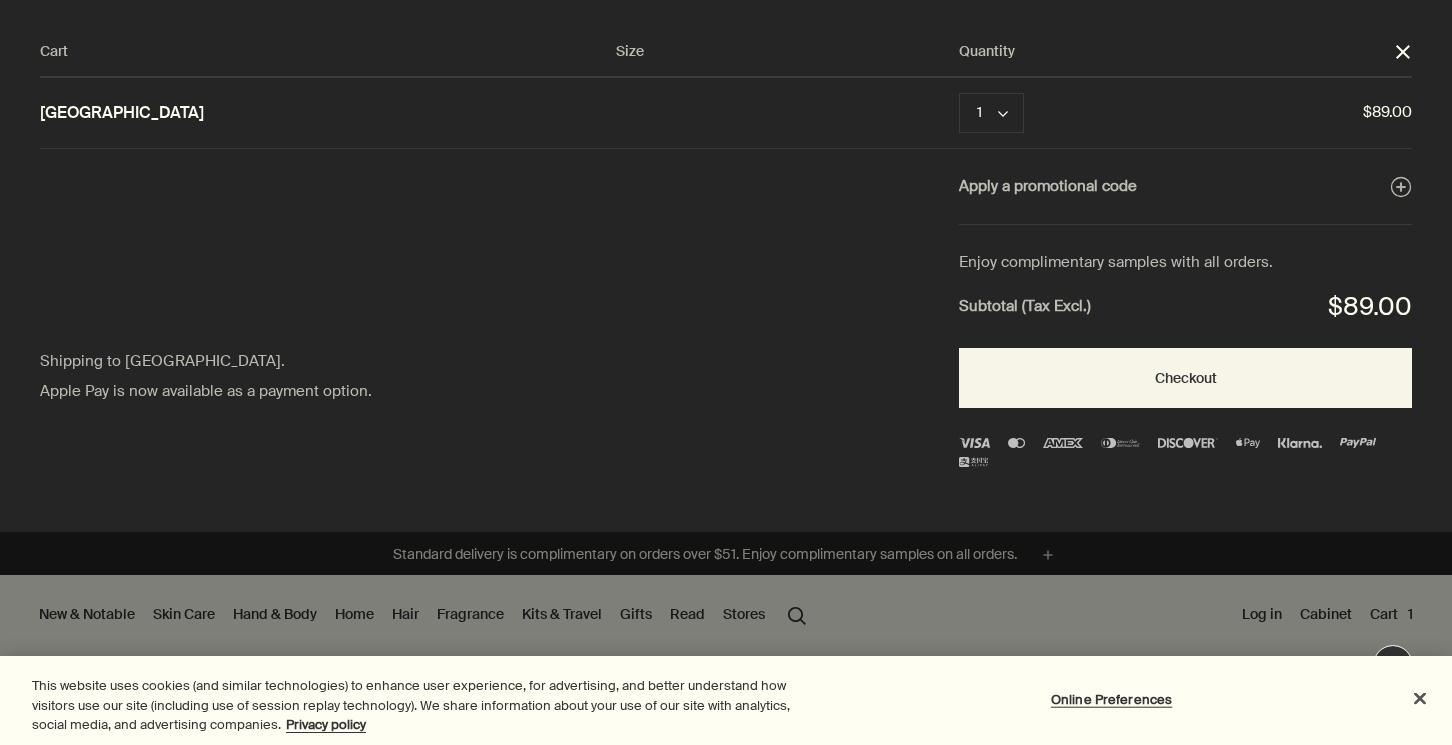 click at bounding box center [726, 0] 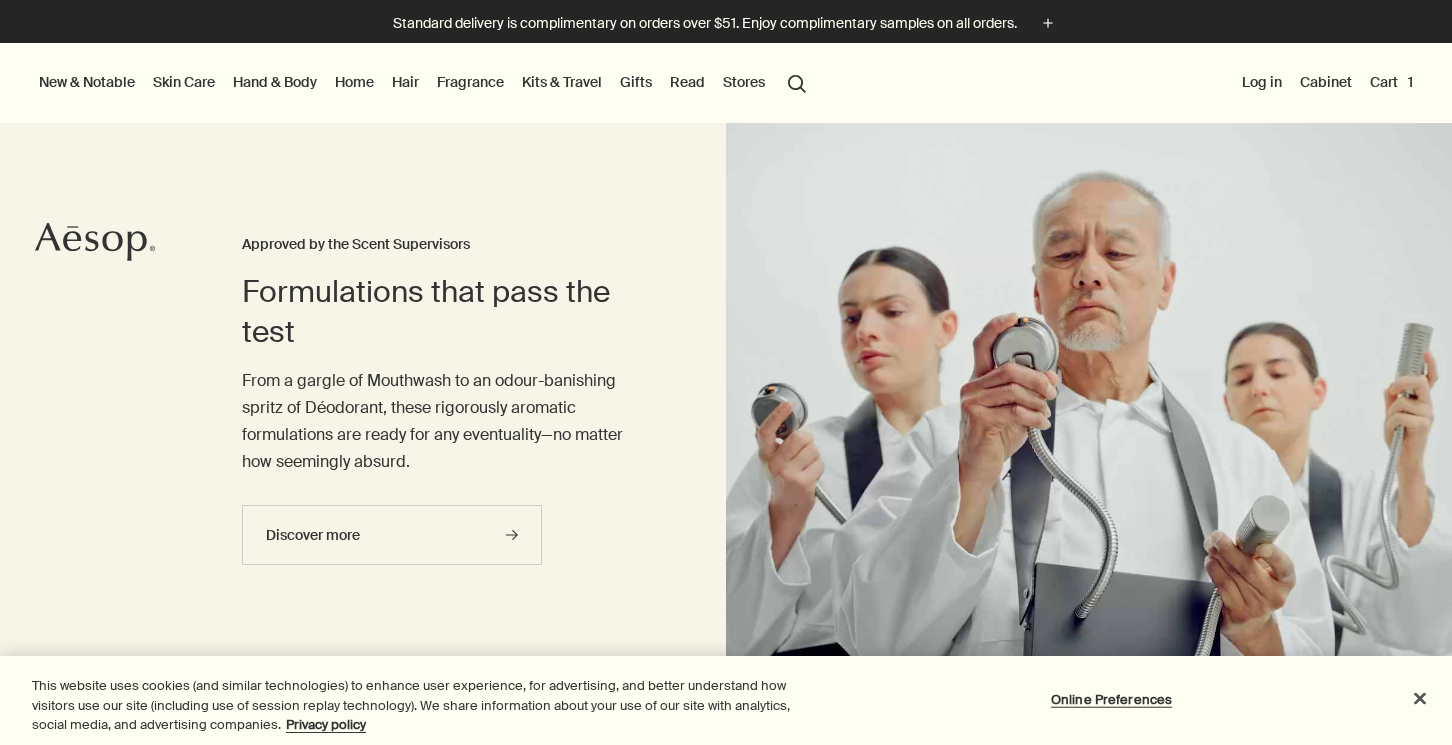 scroll, scrollTop: 0, scrollLeft: 0, axis: both 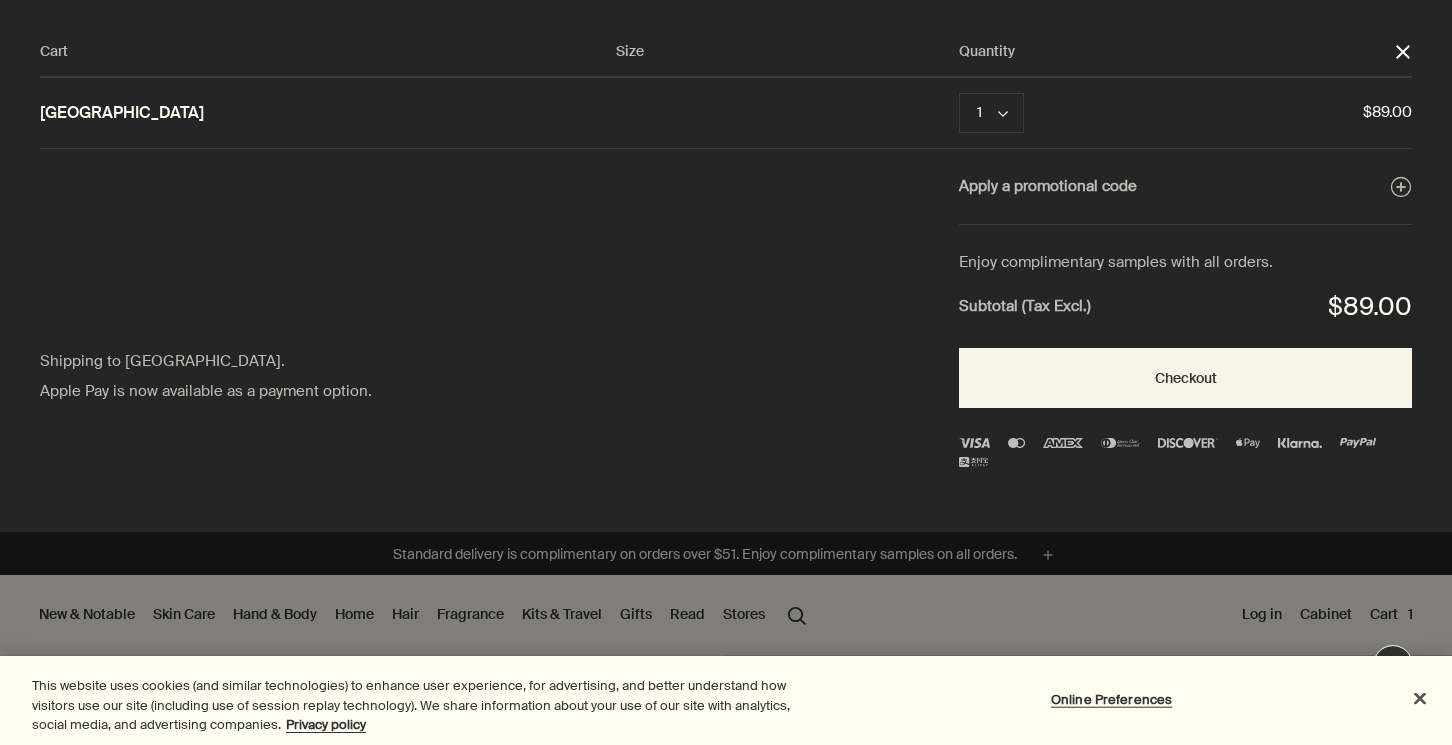 click at bounding box center [726, 0] 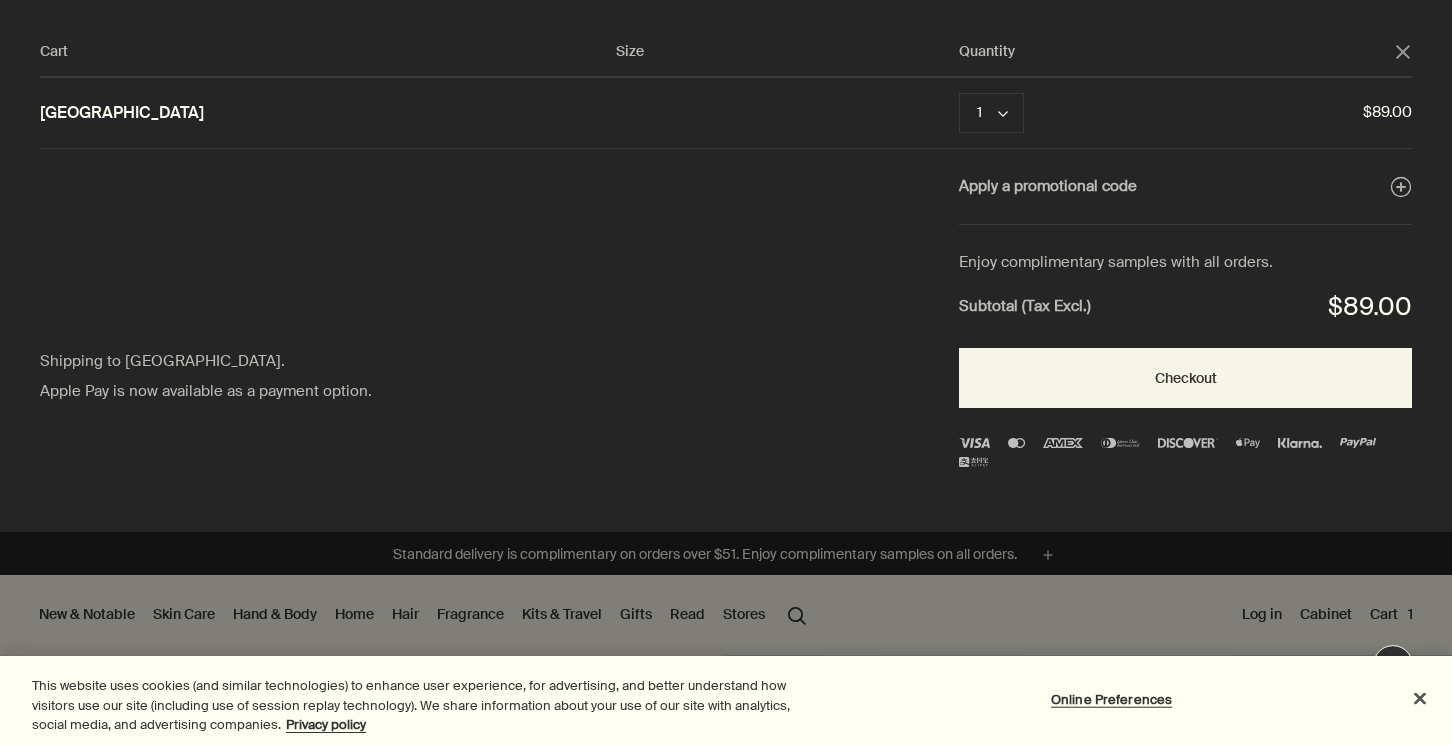 click on "Cart Size Quantity close Kyoto 1 chevron Remove $89.00 Apply a promotional code plusAndCloseWithCircle Shipping to the United States. Apple Pay is now available as a payment option. Enjoy complimentary samples with all orders. Subtotal (Tax Excl.) $89.00 Checkout" at bounding box center (746, 266) 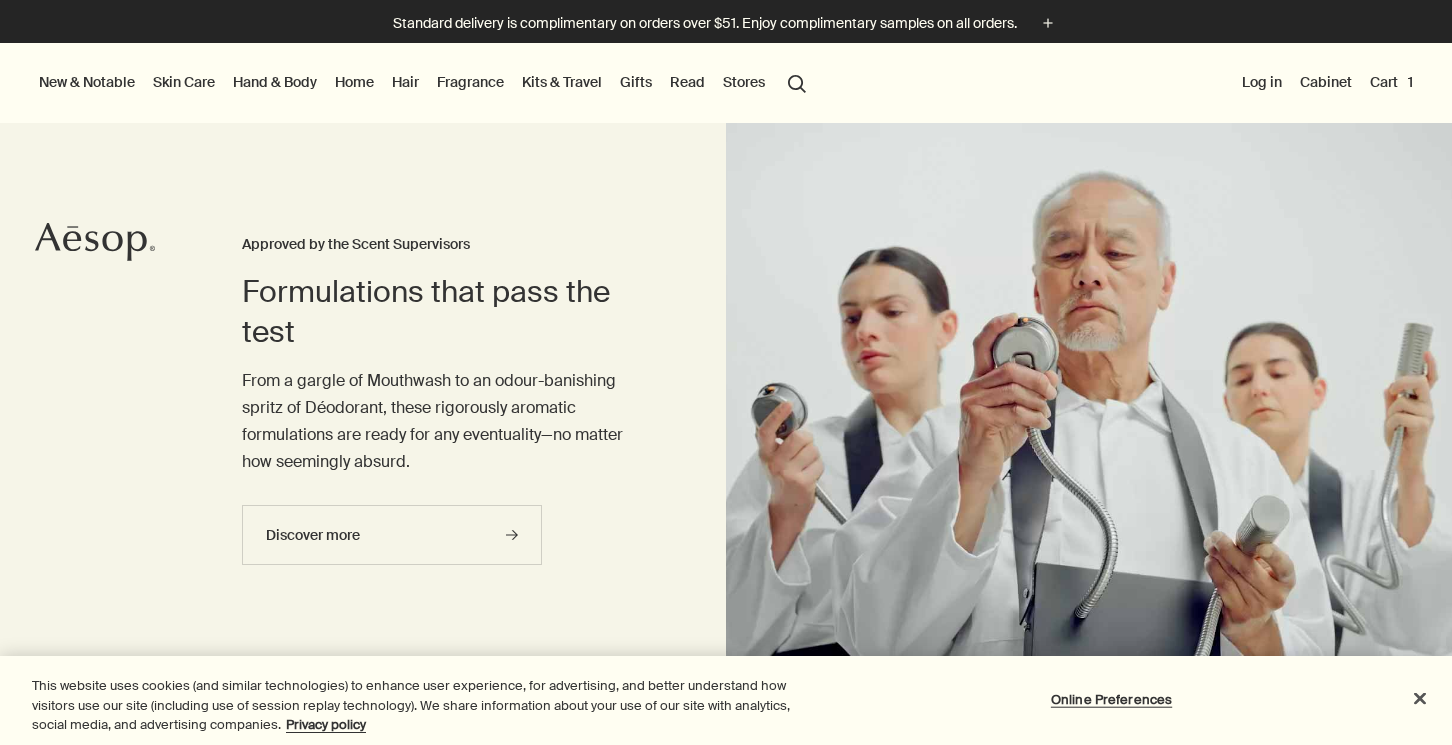 scroll, scrollTop: 0, scrollLeft: 0, axis: both 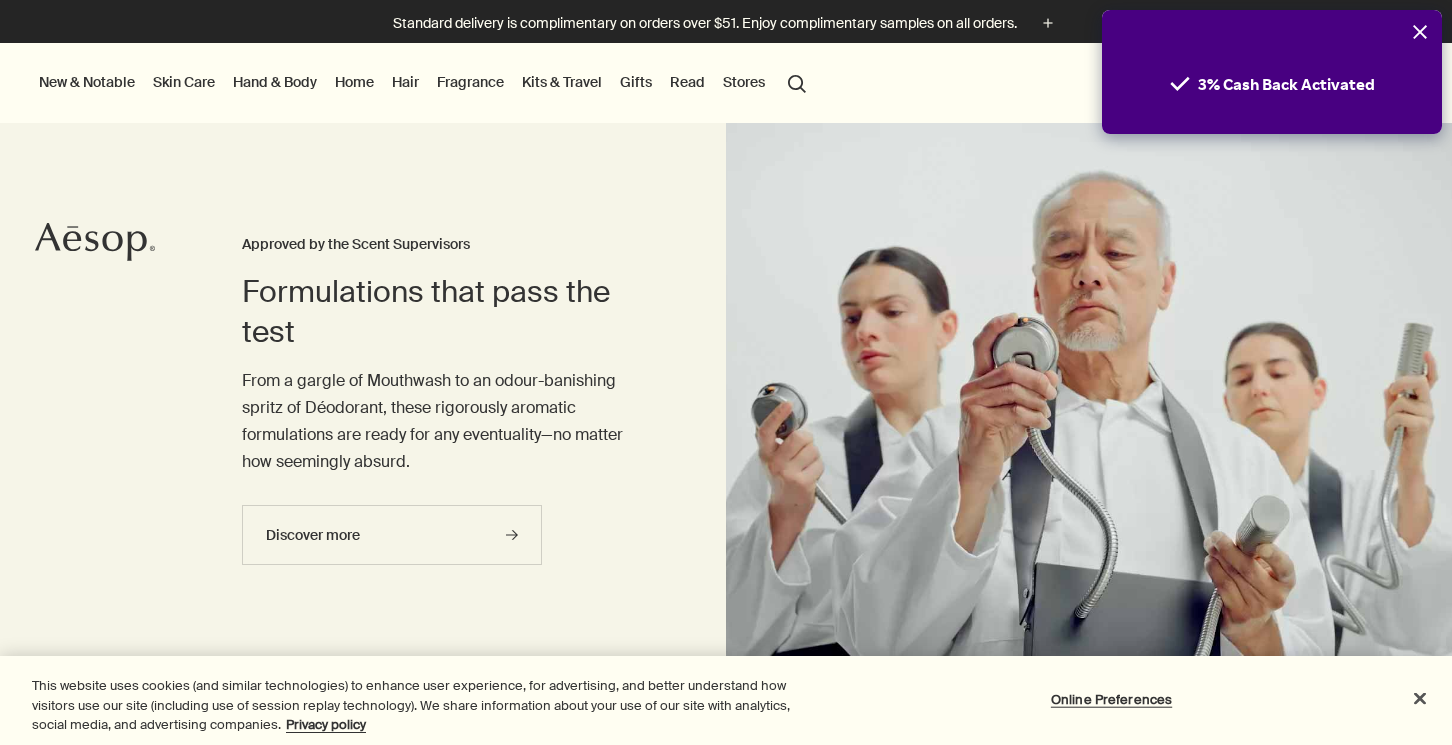 click on "3% Cash Back Activated" at bounding box center [1272, 72] 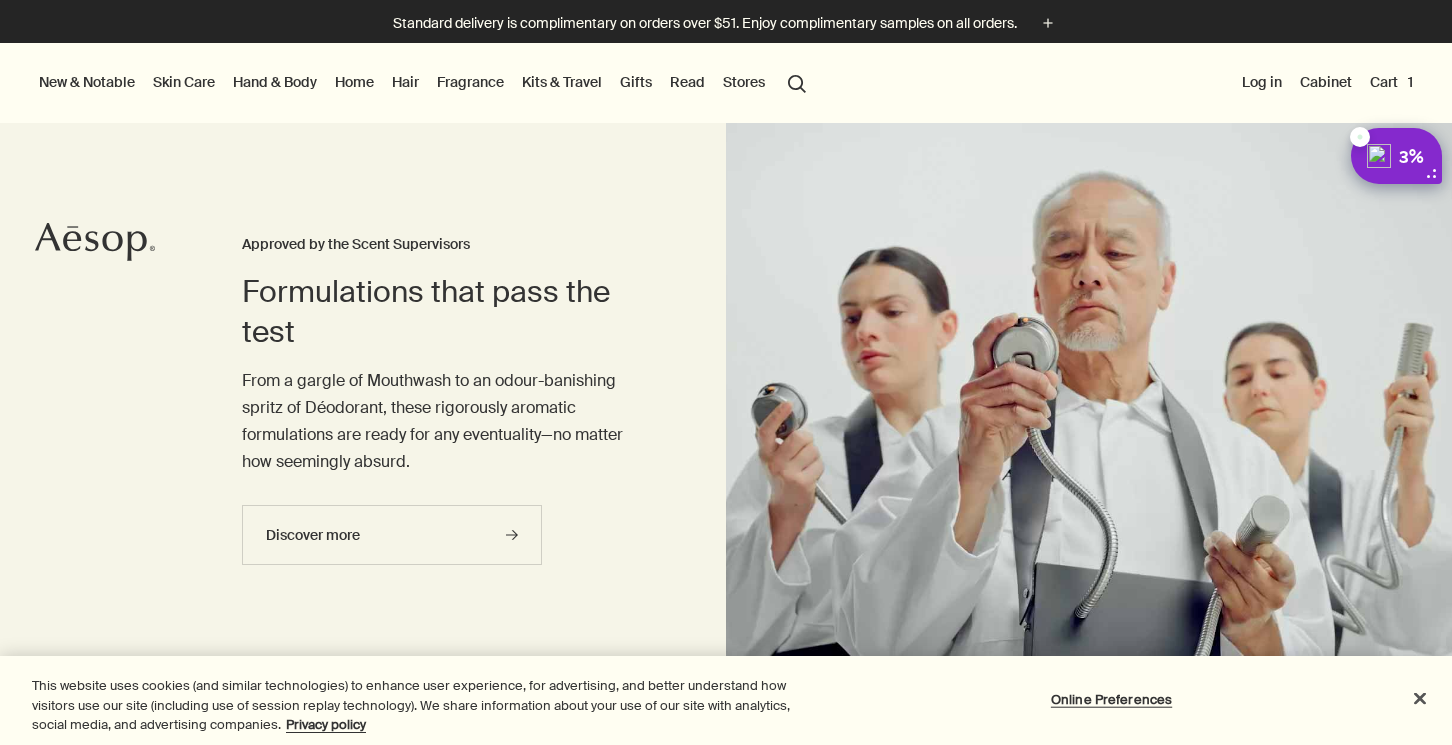 click on "Cart 1" at bounding box center [1391, 82] 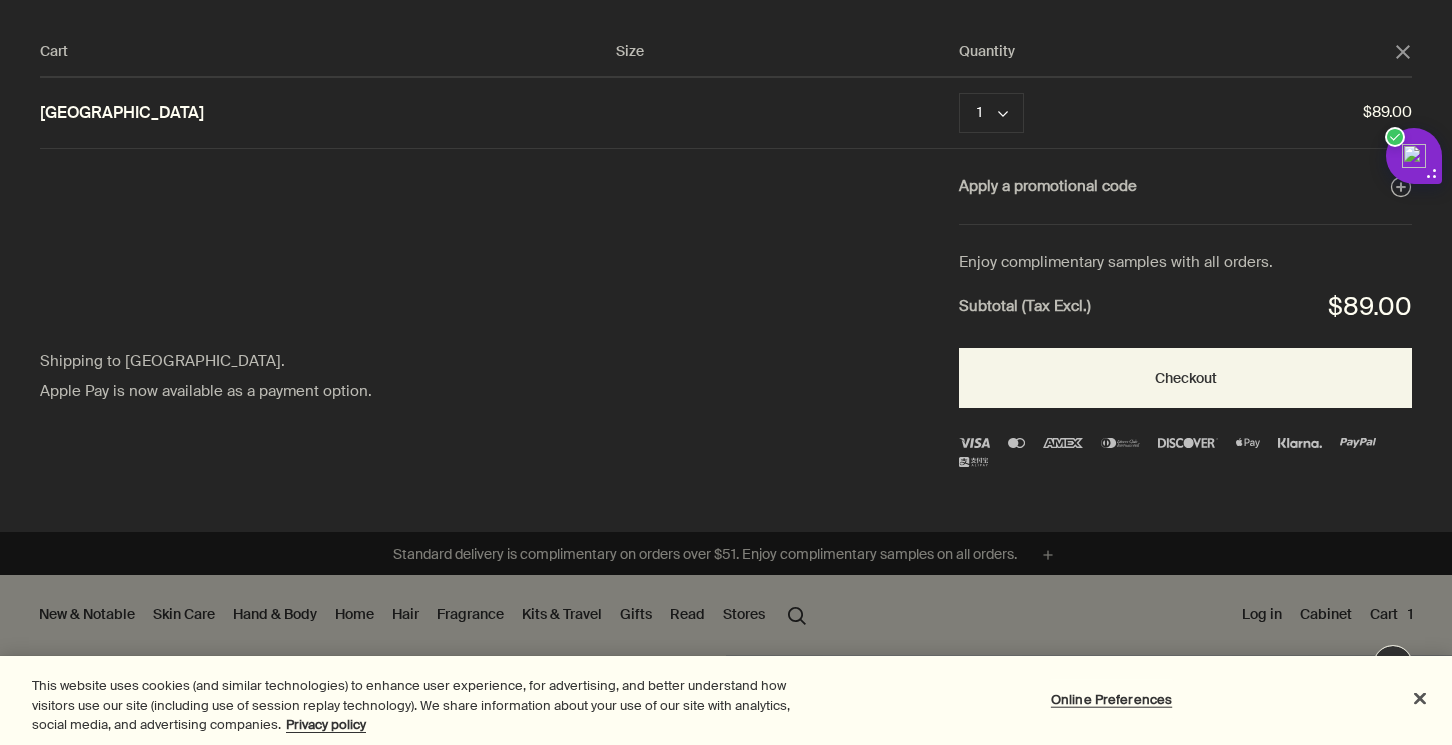 click on "Apply a promotional code plusAndCloseWithCircle" at bounding box center (1185, 187) 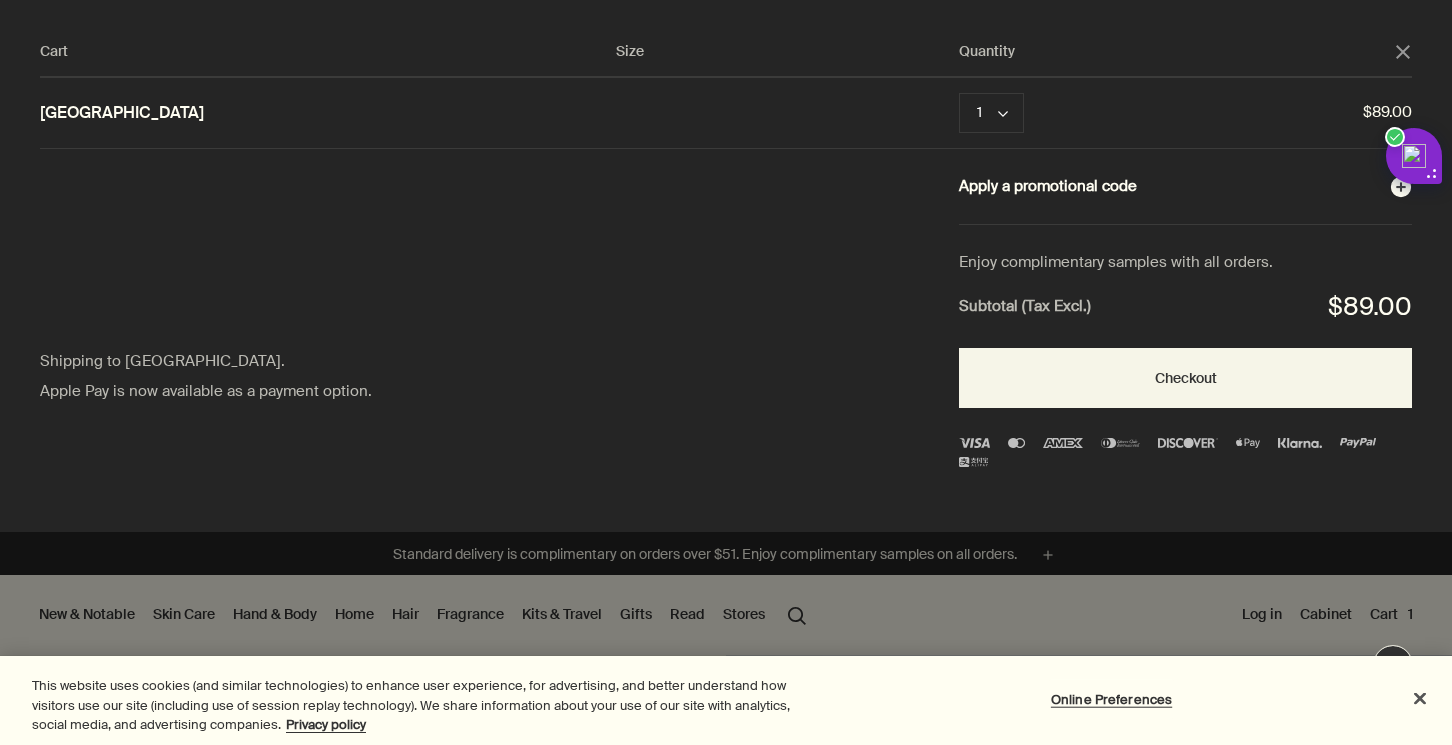 click on "Apply a promotional code plusAndCloseWithCircle" at bounding box center [1185, 187] 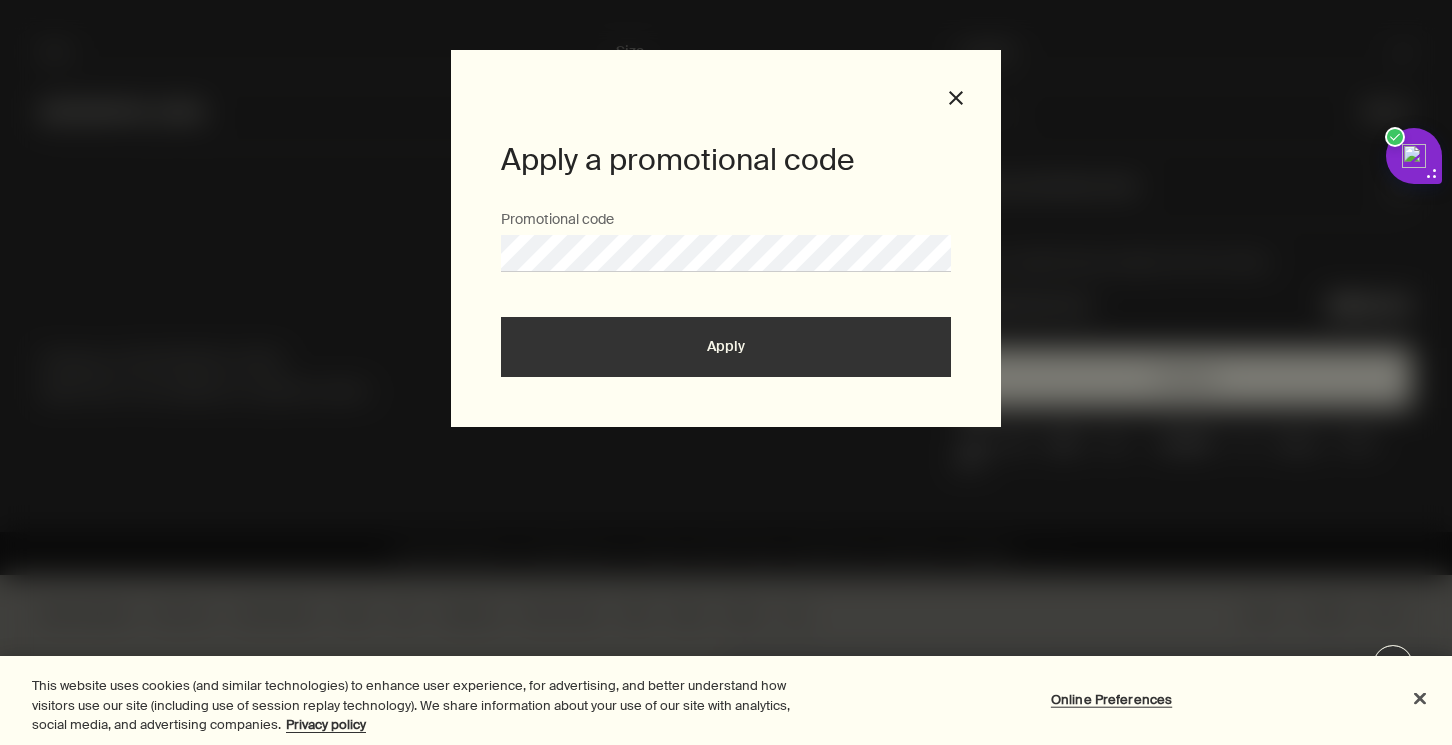 click on "Apply" at bounding box center [726, 347] 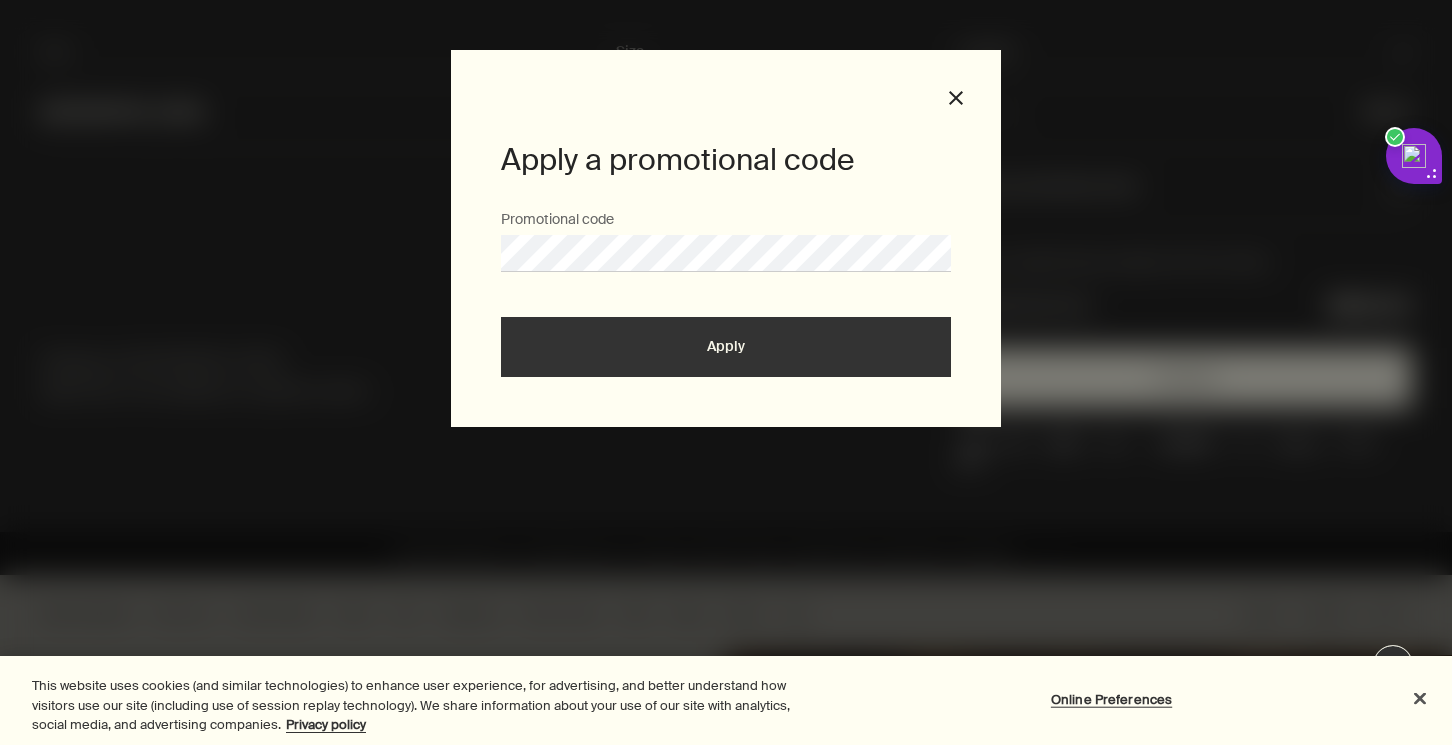 click on "Apply" at bounding box center (726, 347) 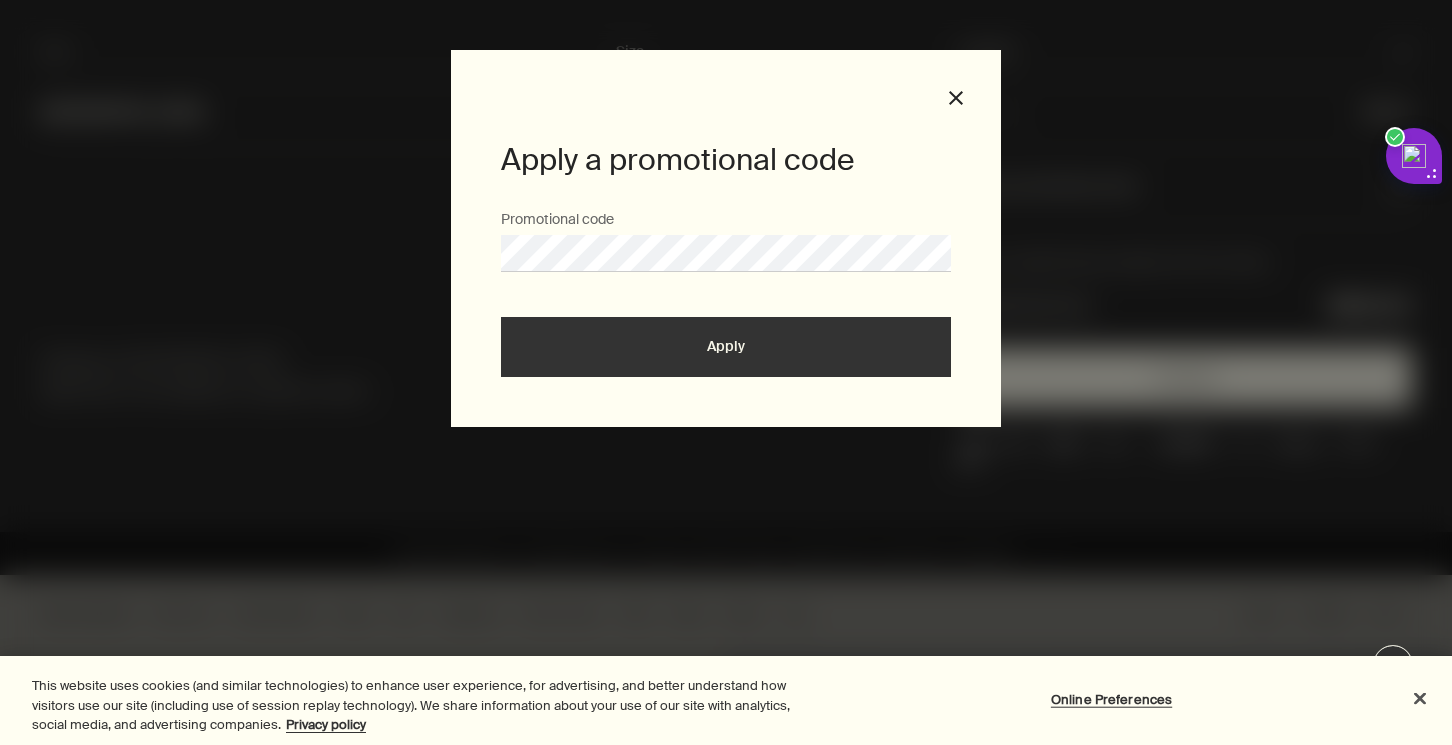 click on "Apply" at bounding box center (726, 347) 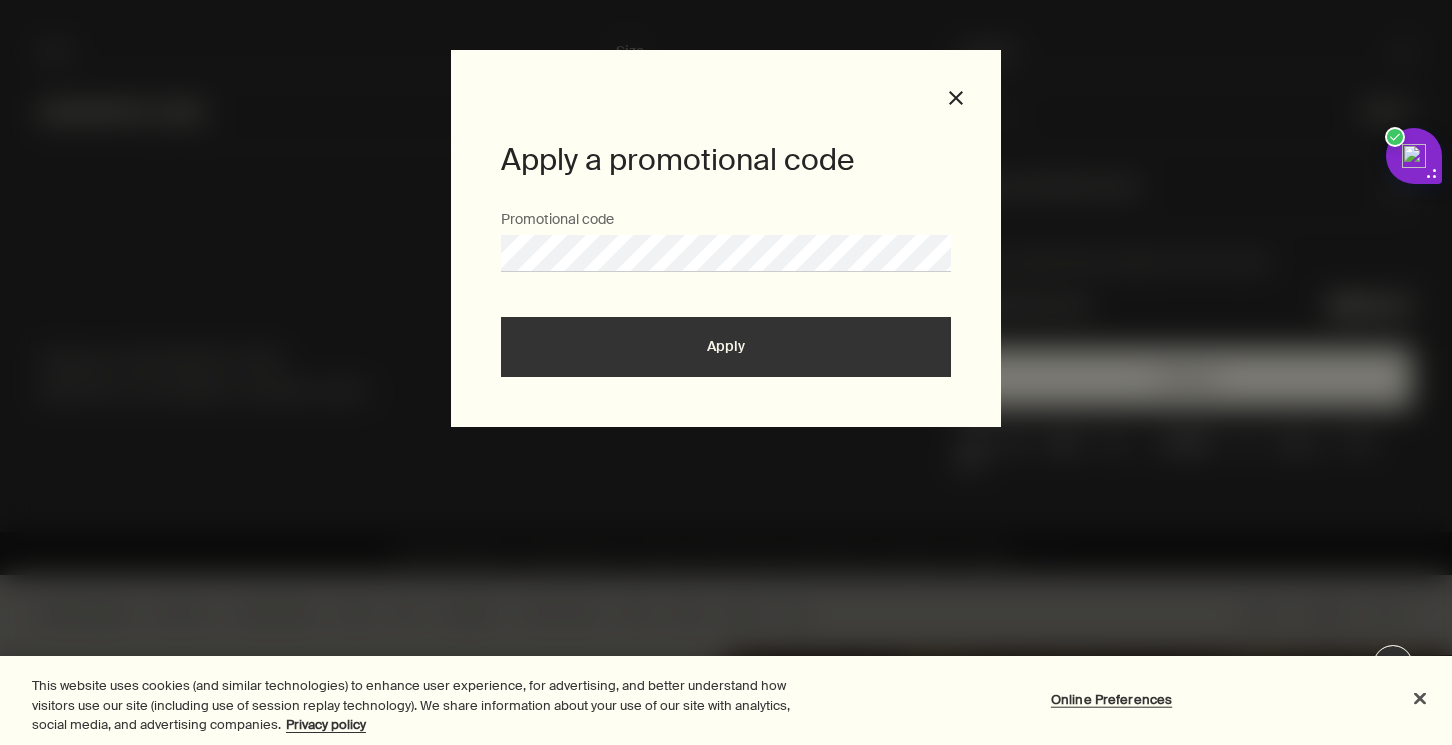 click on "Apply" at bounding box center (726, 347) 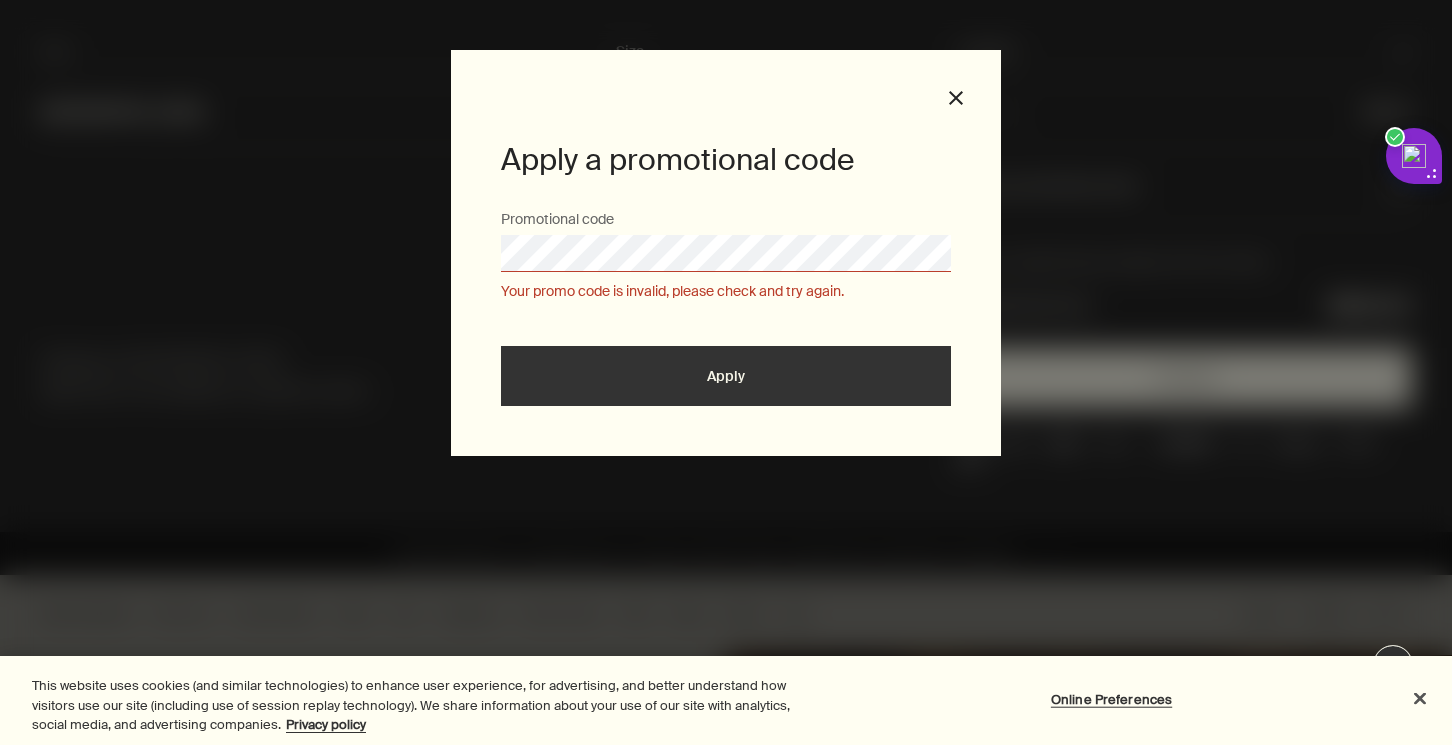 click on "Promotional code Your promo code is invalid, please check and try again." at bounding box center [726, 256] 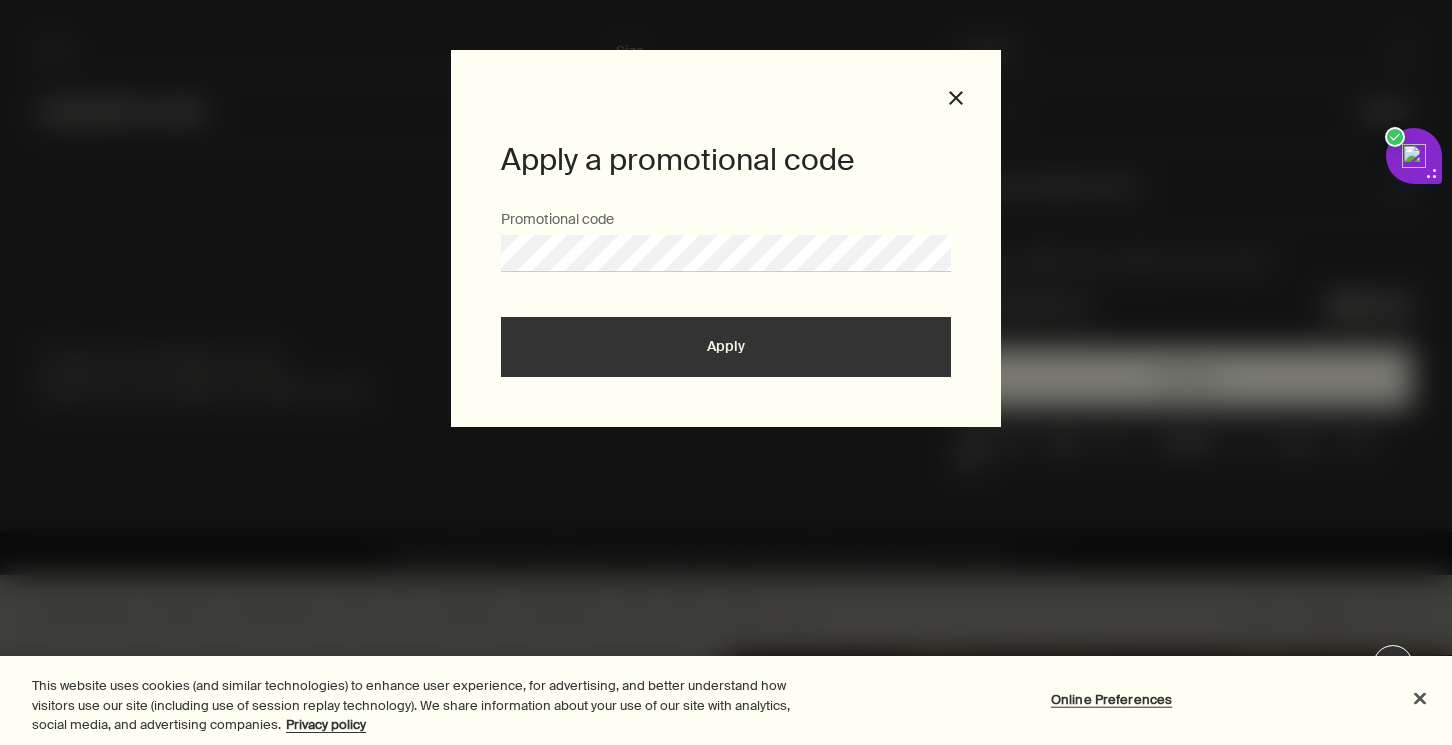 click on "Apply" at bounding box center [726, 347] 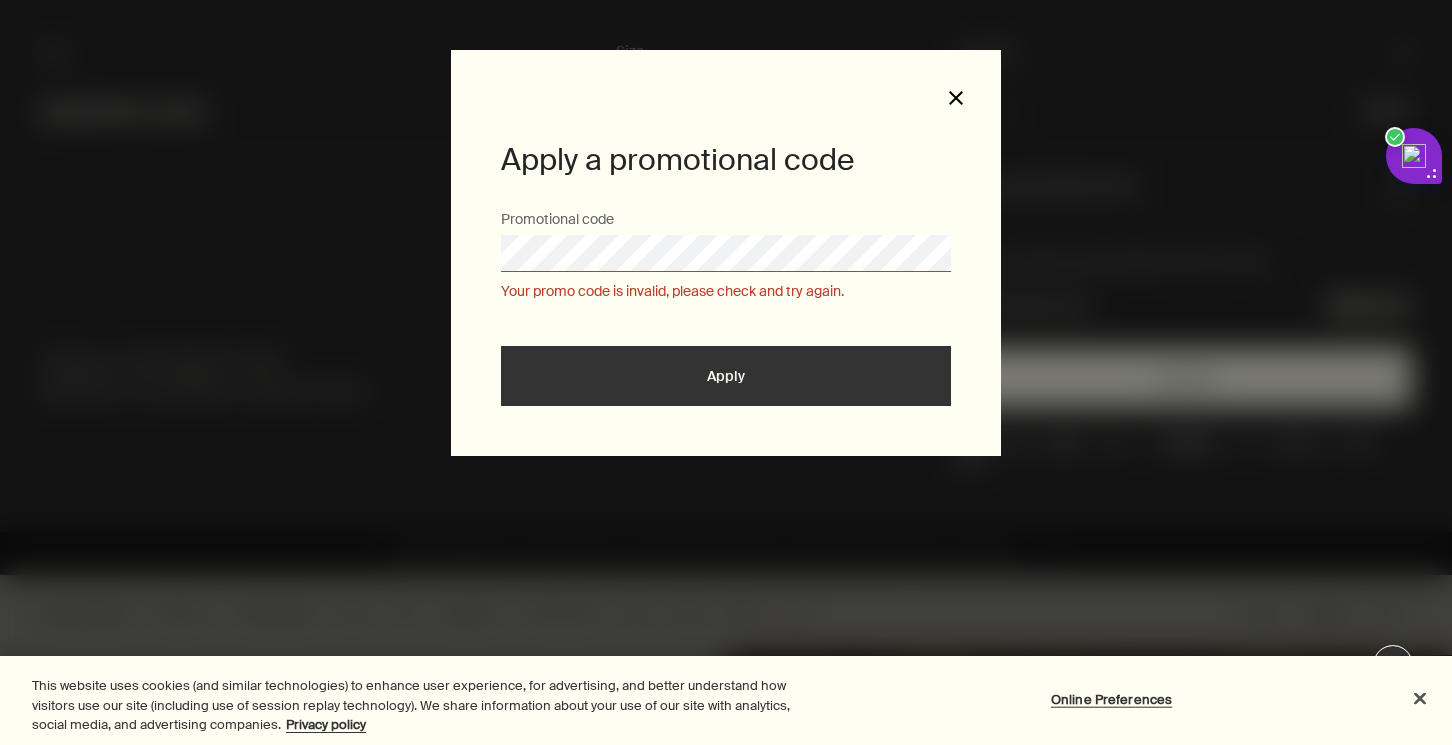 click on "close" at bounding box center [956, 98] 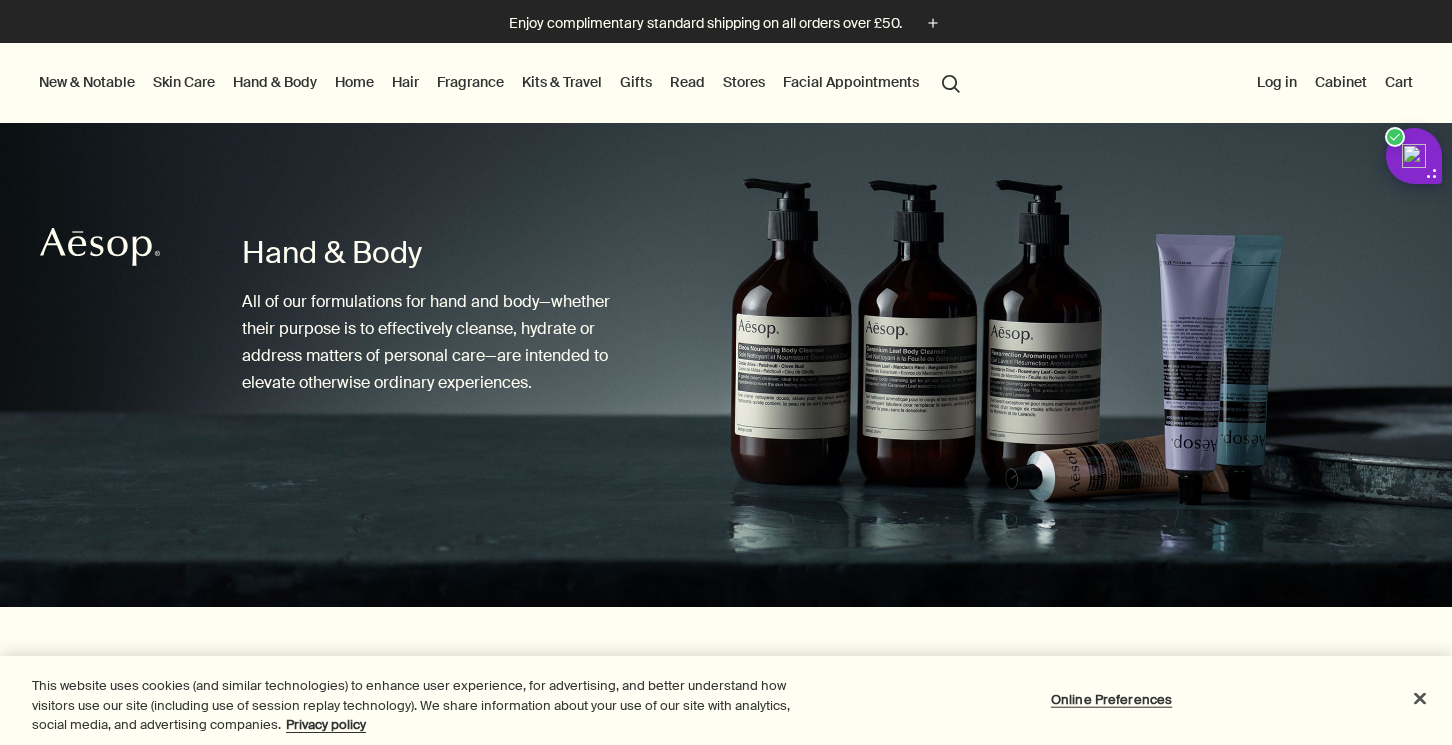 scroll, scrollTop: 0, scrollLeft: 0, axis: both 